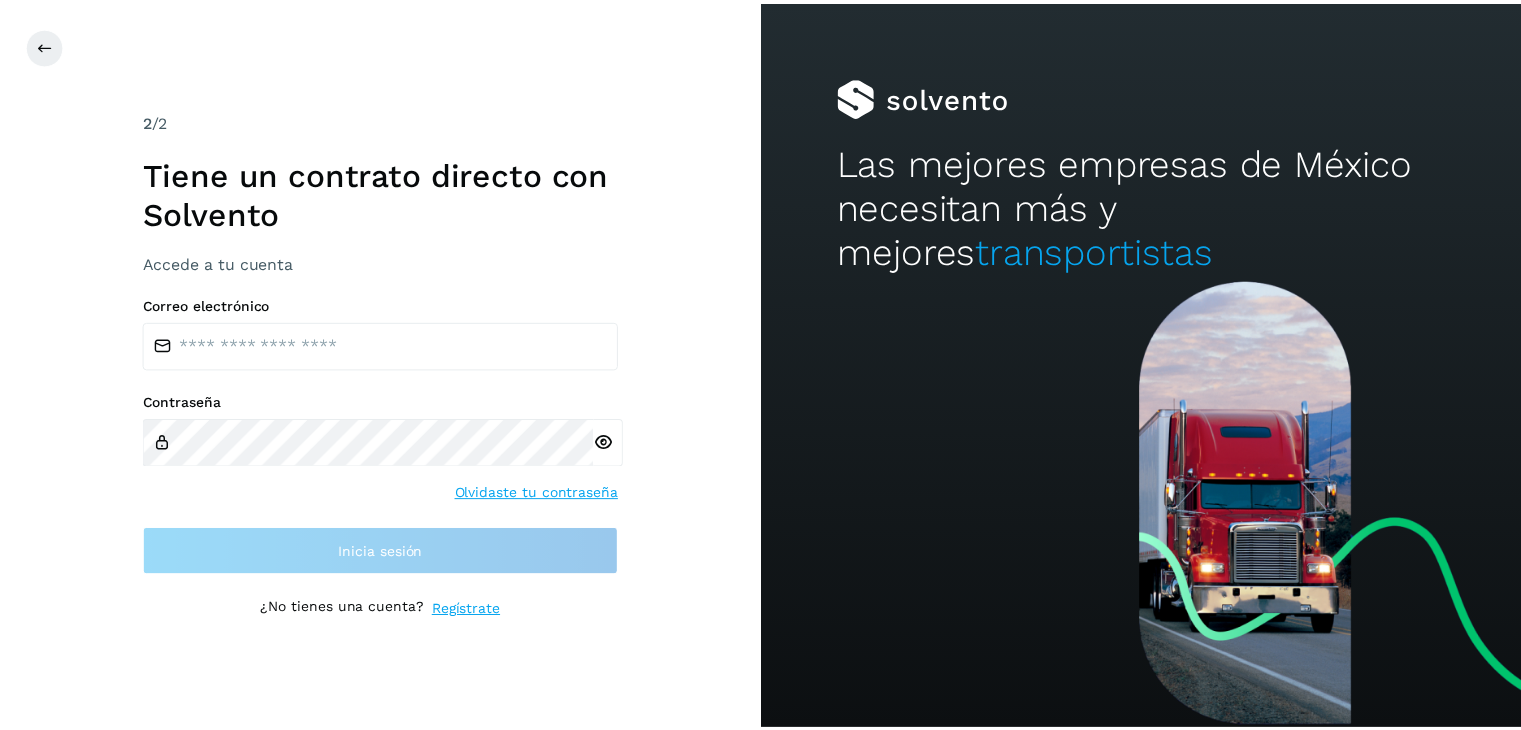scroll, scrollTop: 0, scrollLeft: 0, axis: both 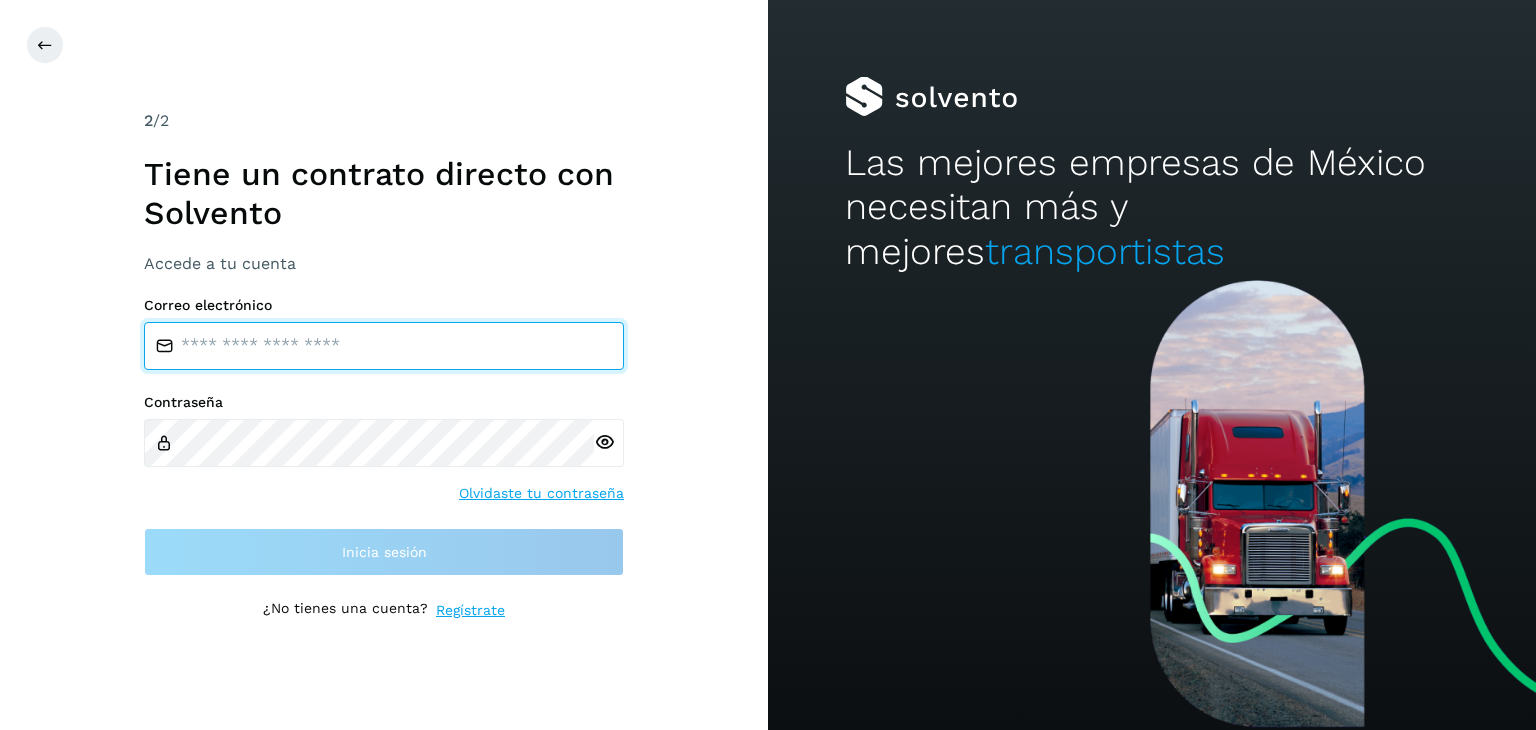type on "**********" 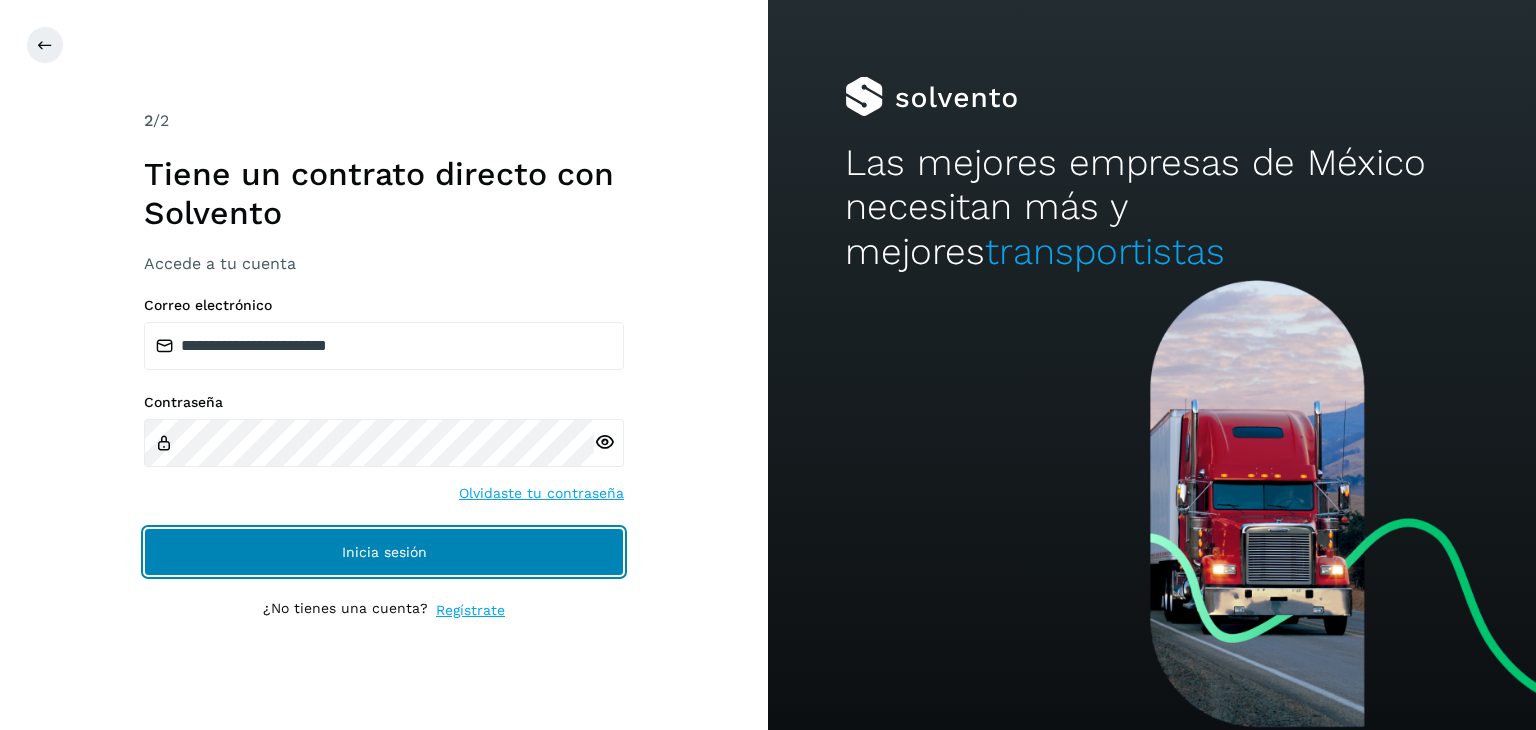 click on "Inicia sesión" at bounding box center [384, 552] 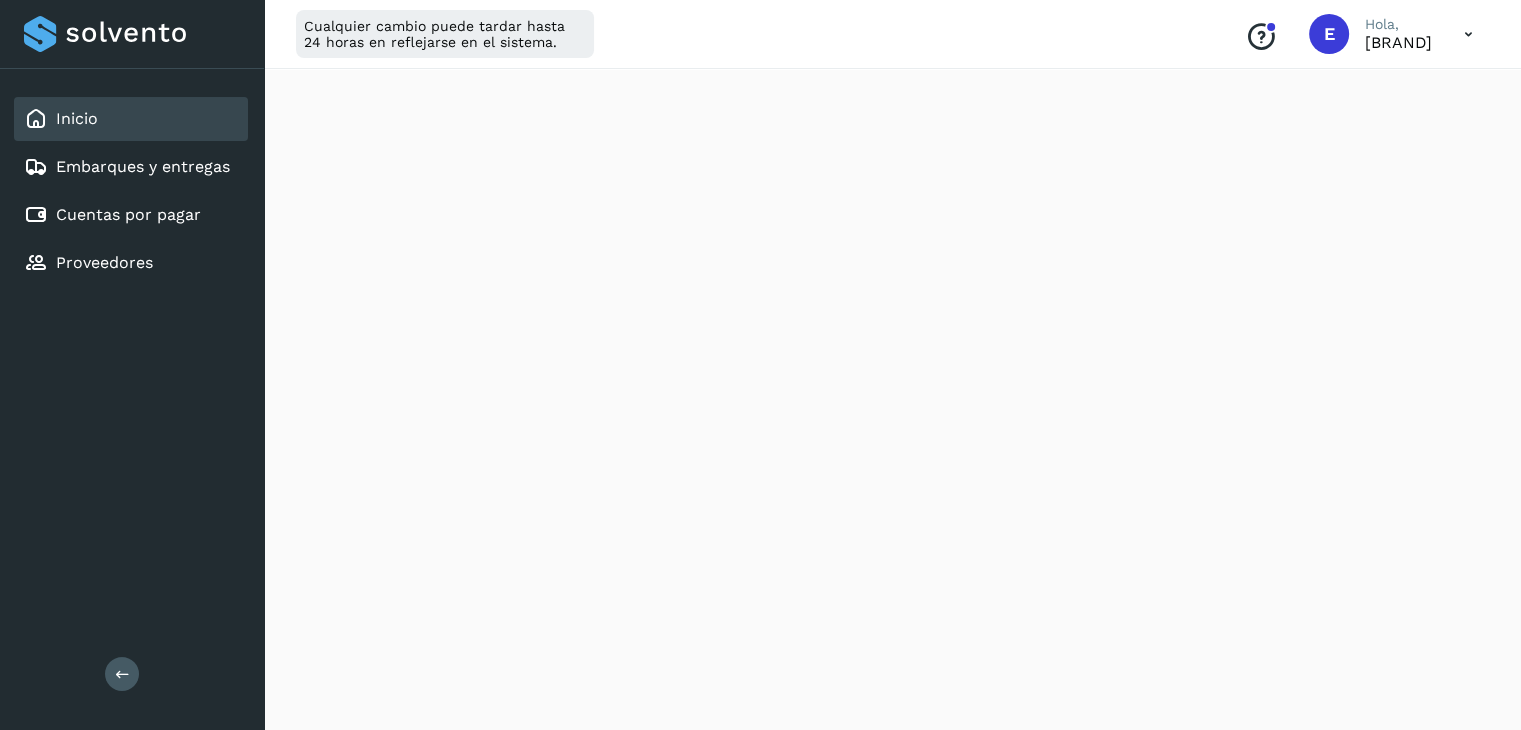 scroll, scrollTop: 0, scrollLeft: 0, axis: both 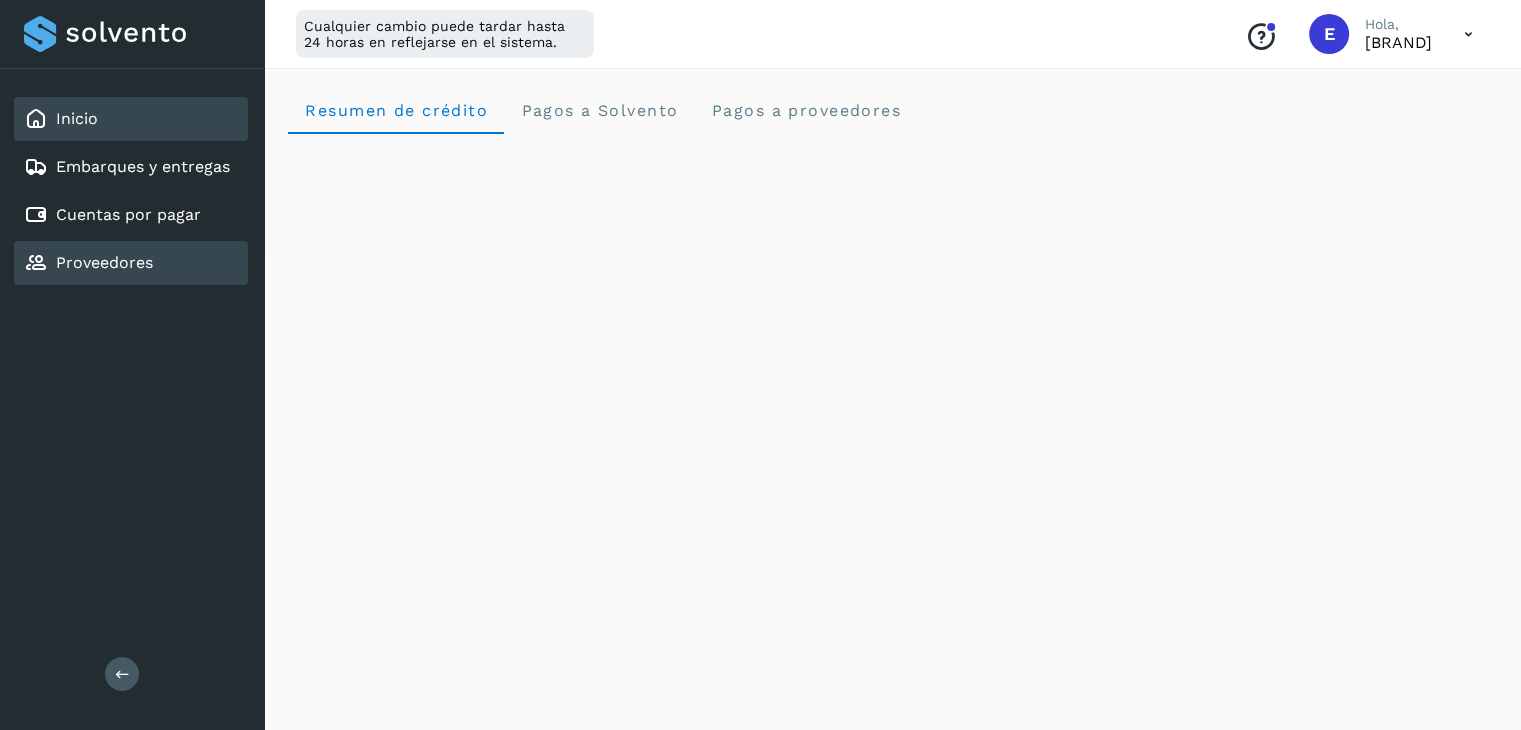 click on "Proveedores" at bounding box center [104, 262] 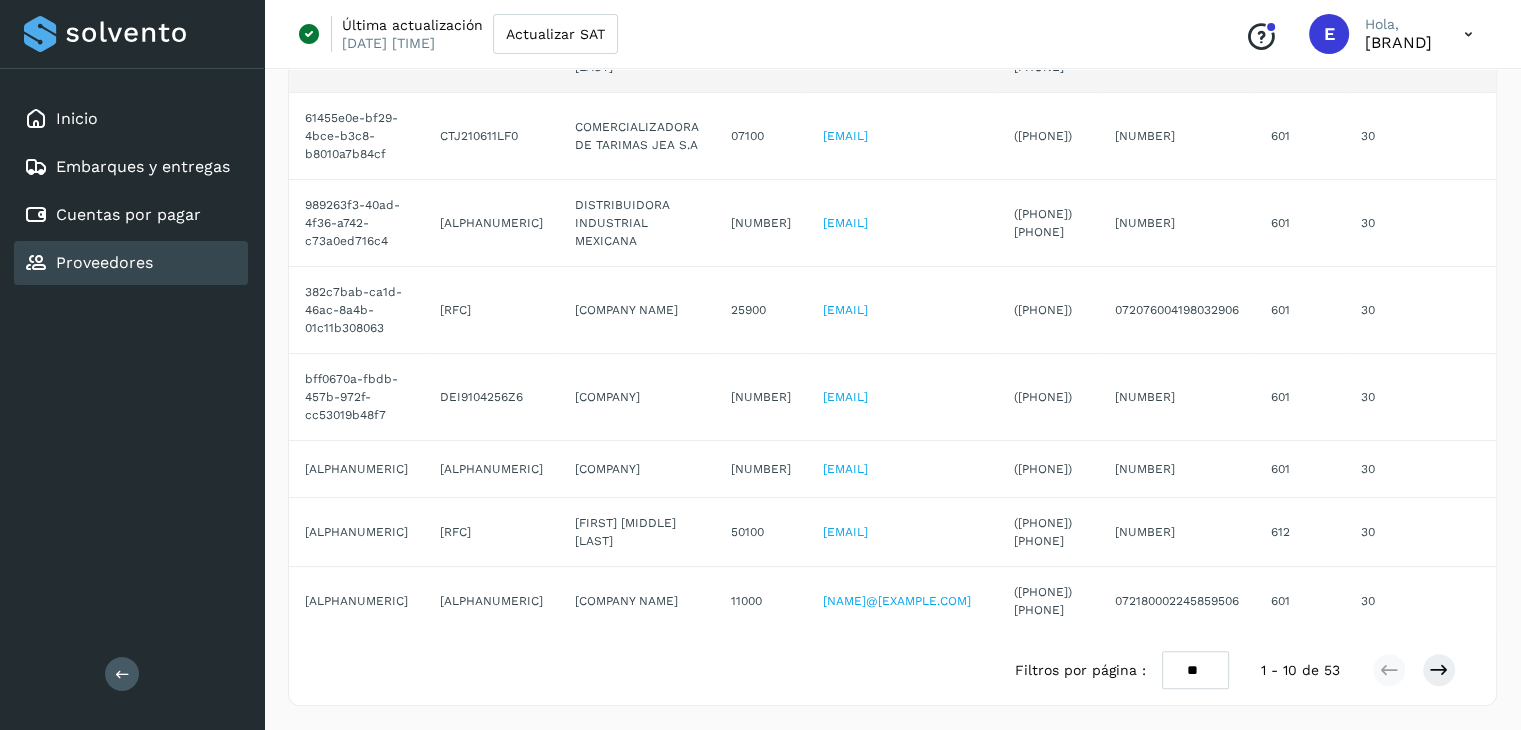 scroll, scrollTop: 705, scrollLeft: 0, axis: vertical 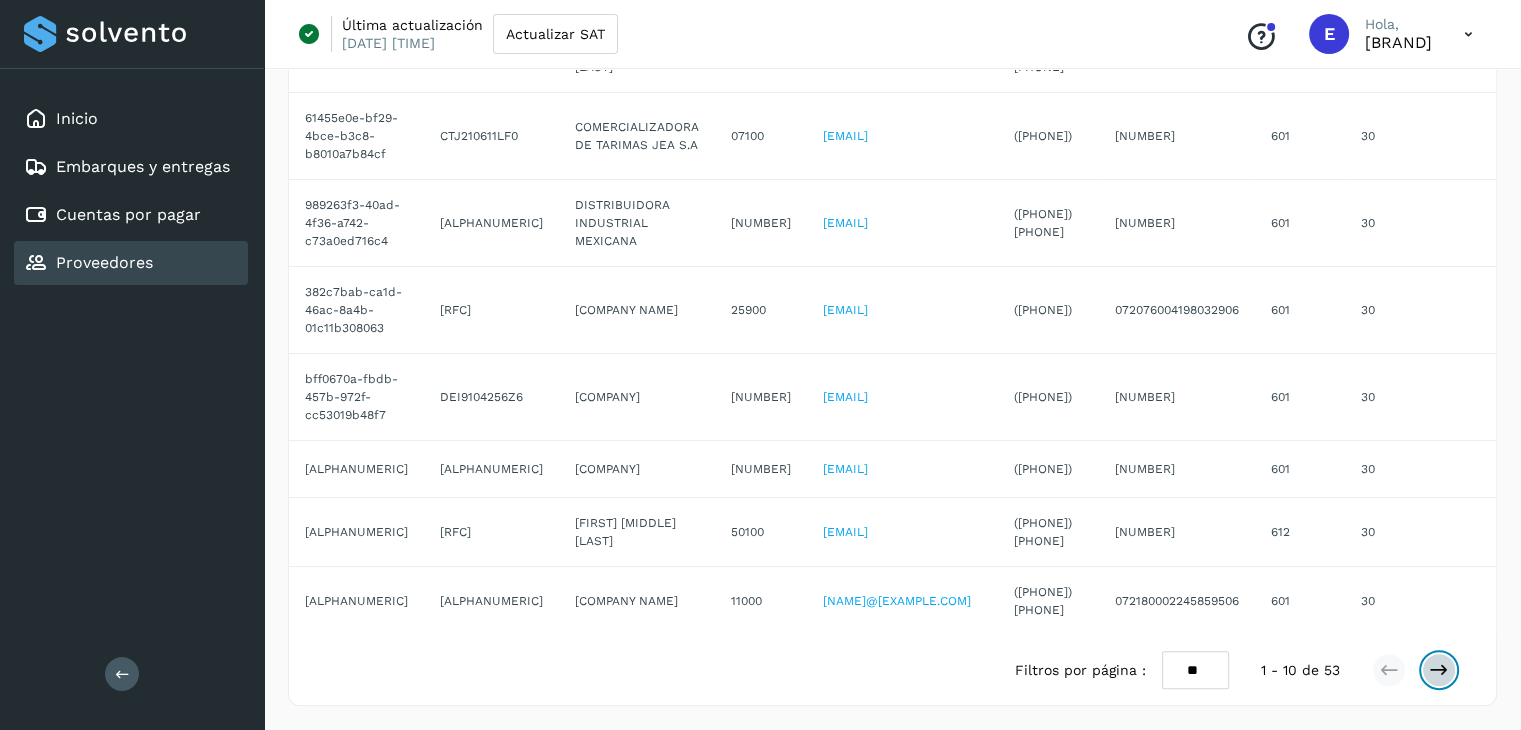 click at bounding box center (1439, 670) 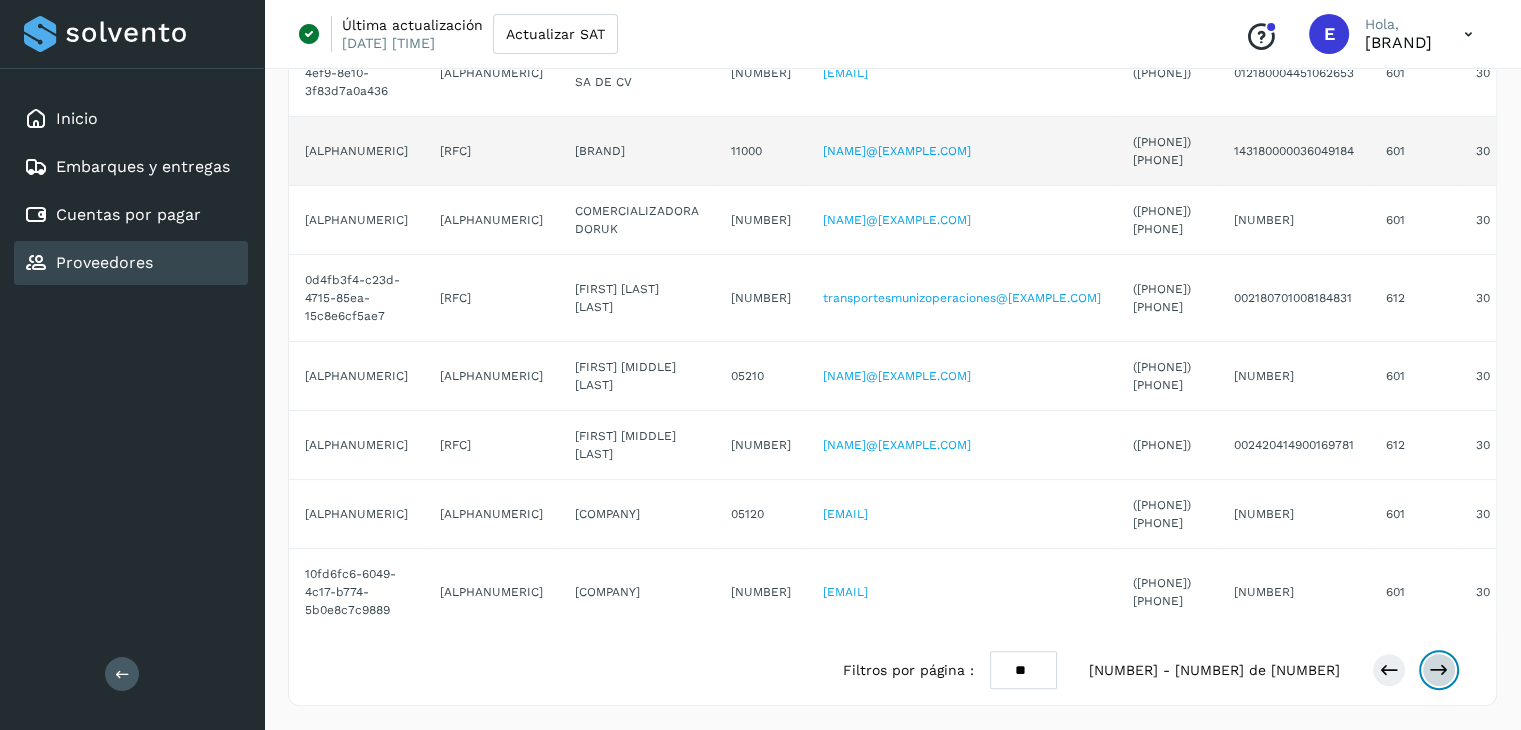 scroll, scrollTop: 705, scrollLeft: 0, axis: vertical 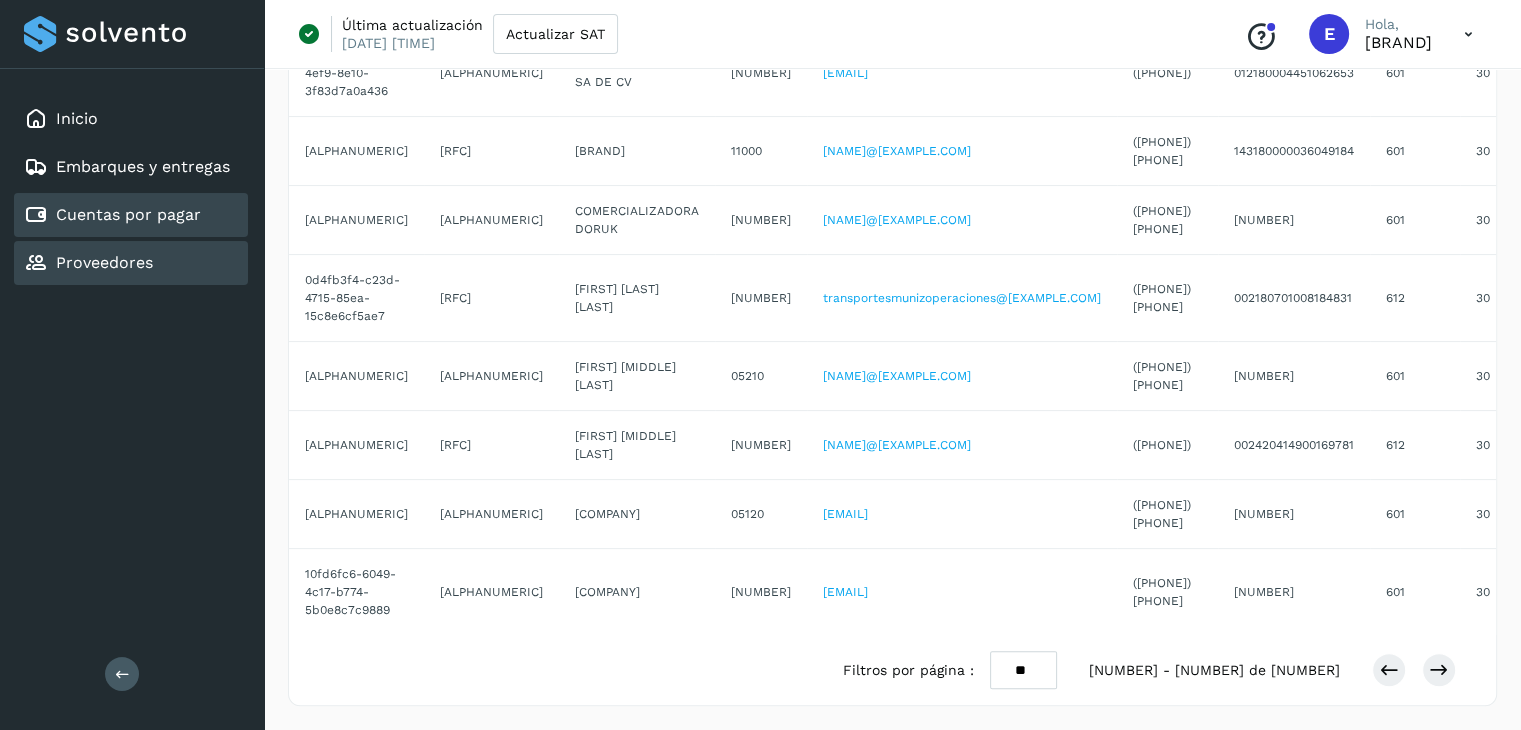 click on "Cuentas por pagar" at bounding box center [128, 214] 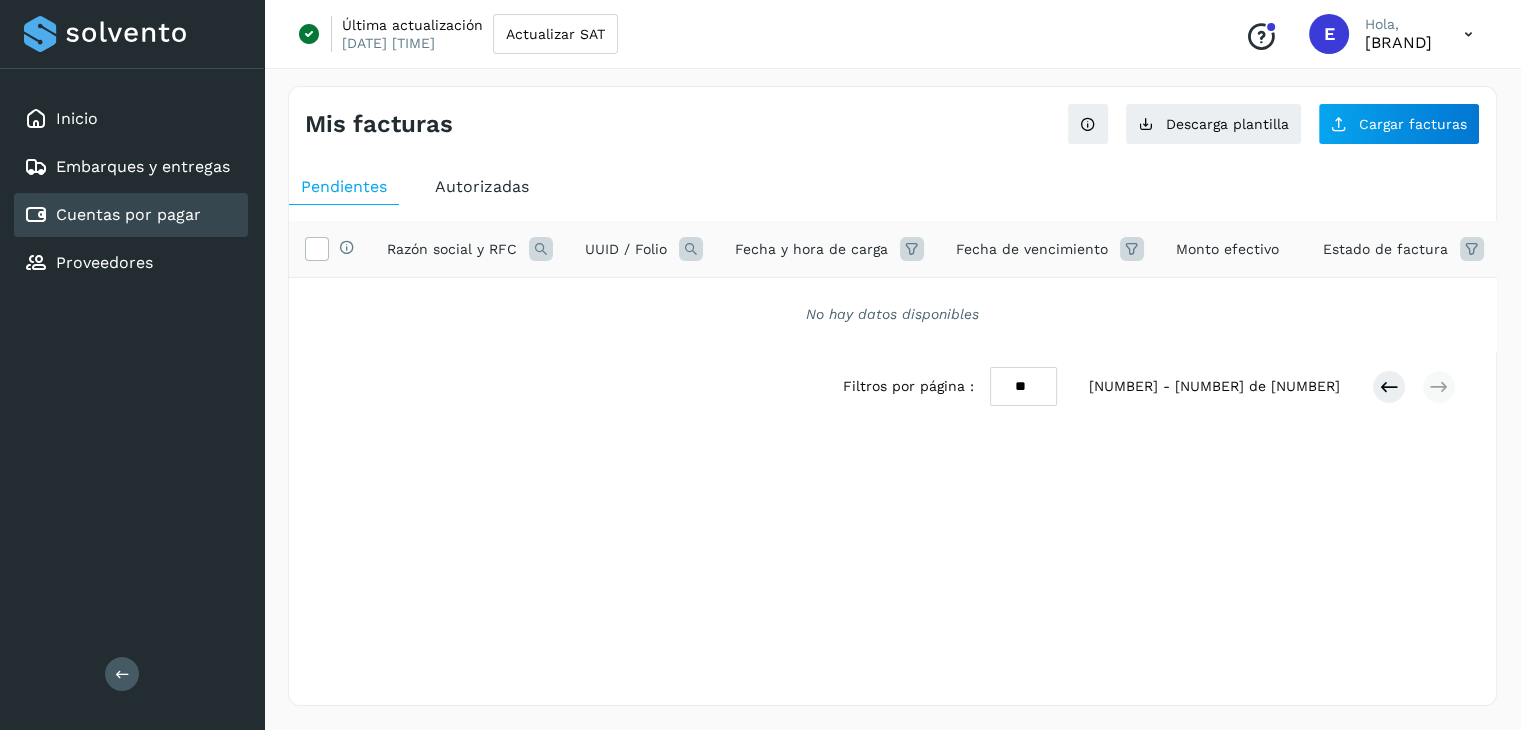 scroll, scrollTop: 0, scrollLeft: 0, axis: both 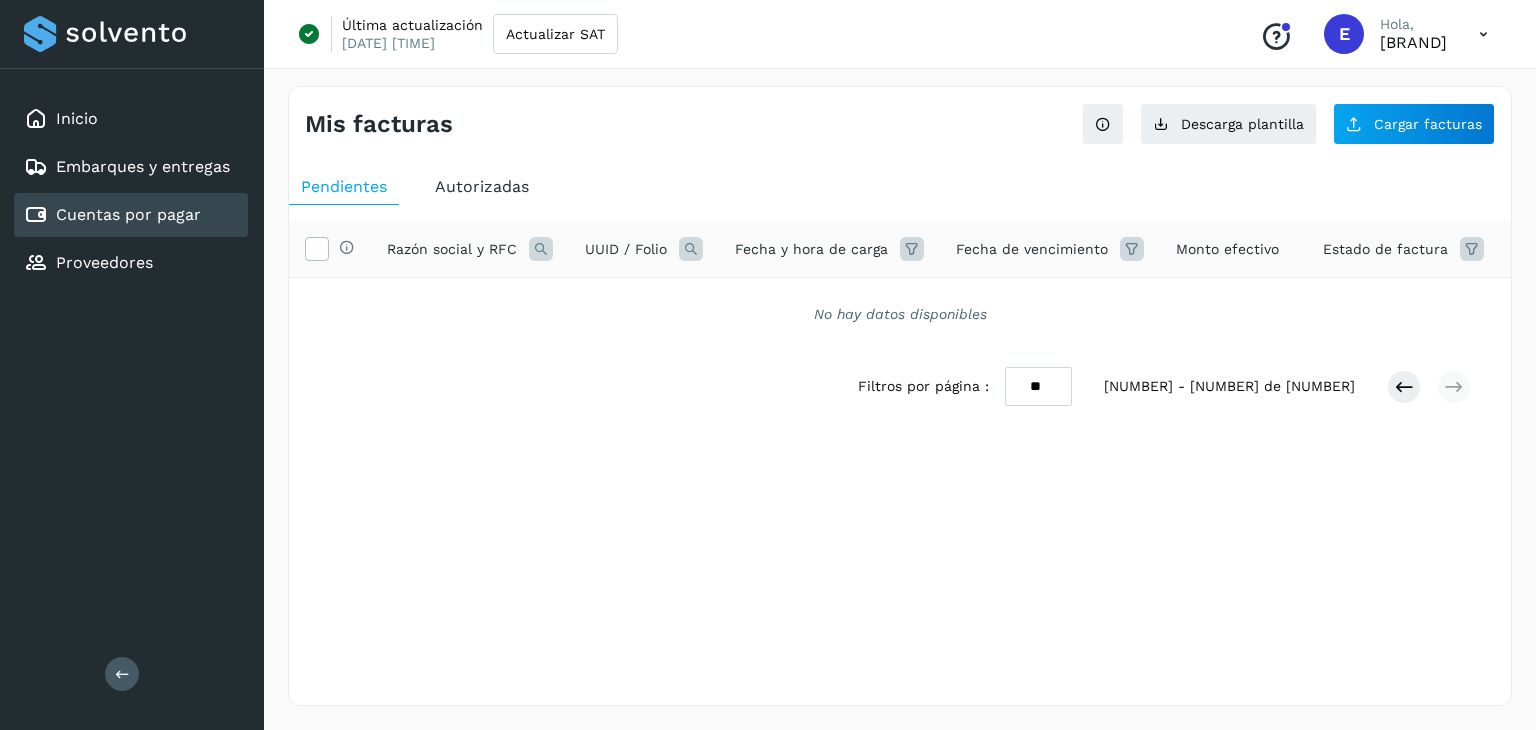 click on "Autorizadas" at bounding box center [482, 187] 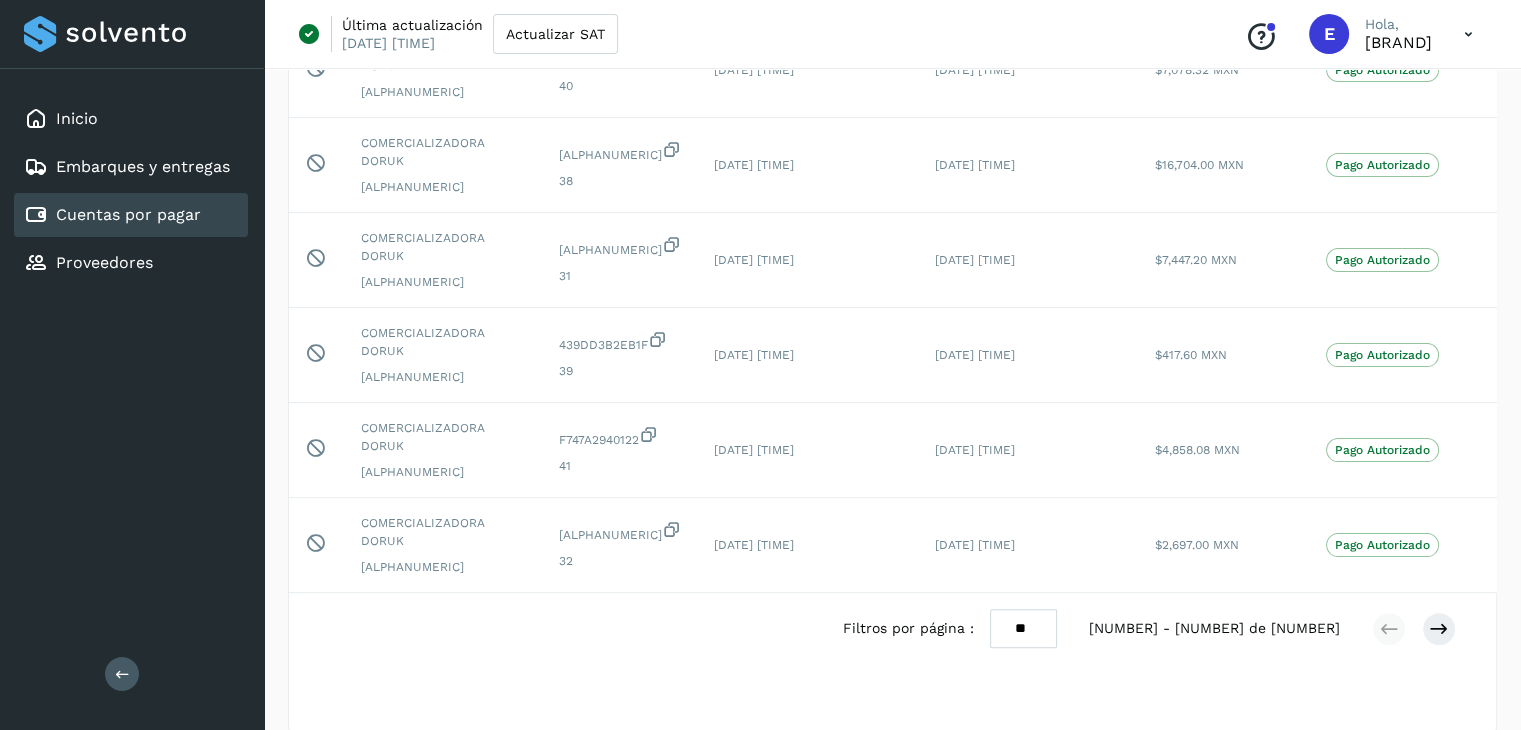 scroll, scrollTop: 638, scrollLeft: 0, axis: vertical 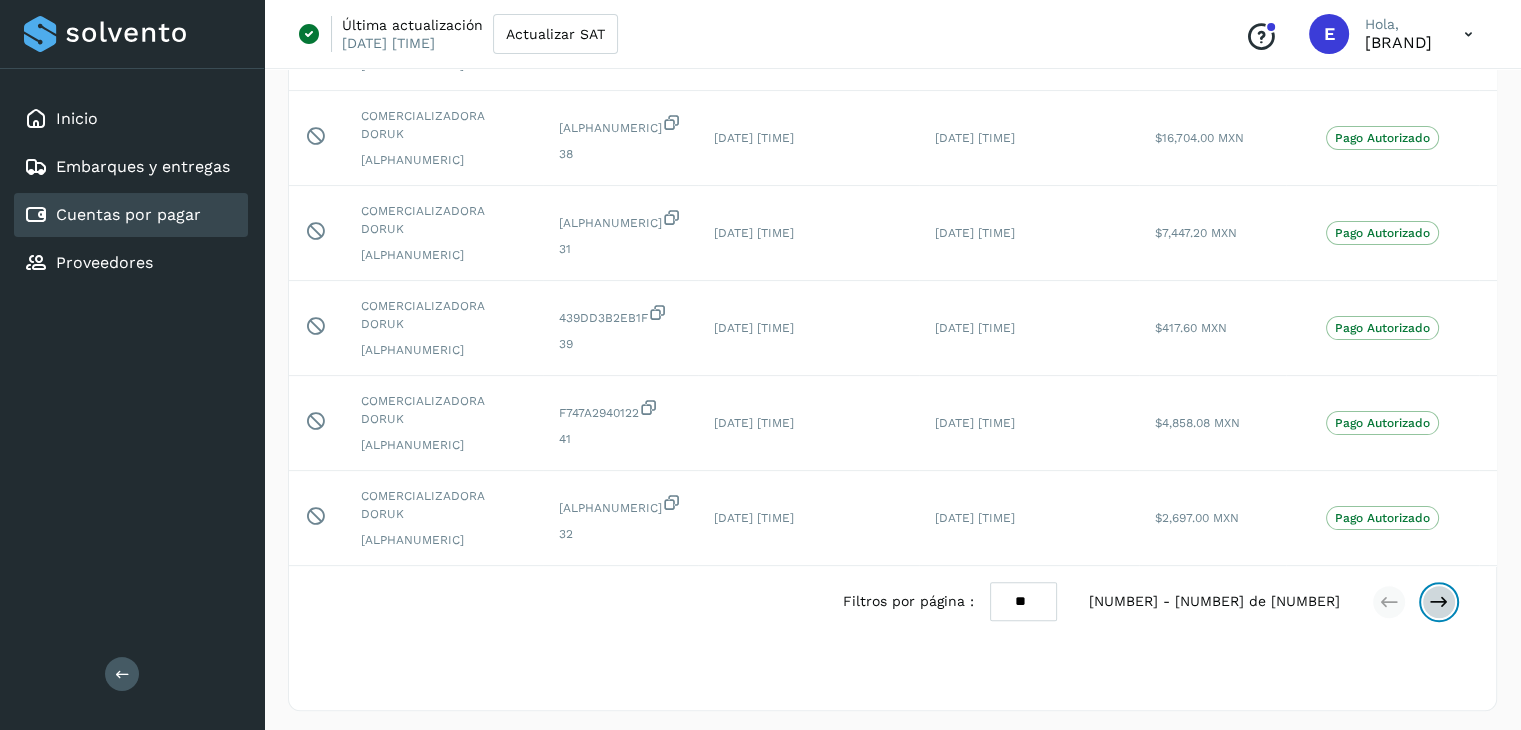 click at bounding box center [1439, 602] 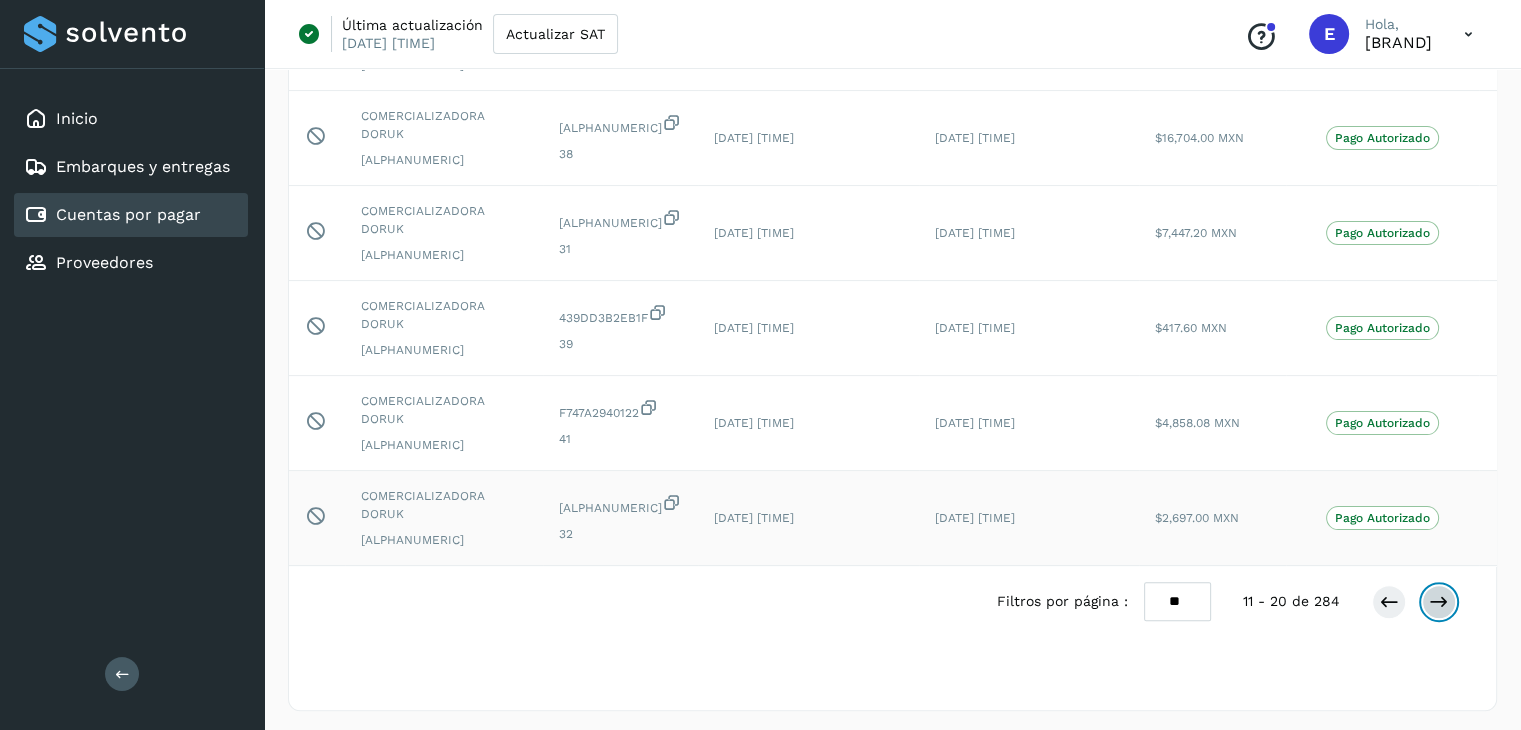 scroll, scrollTop: 0, scrollLeft: 0, axis: both 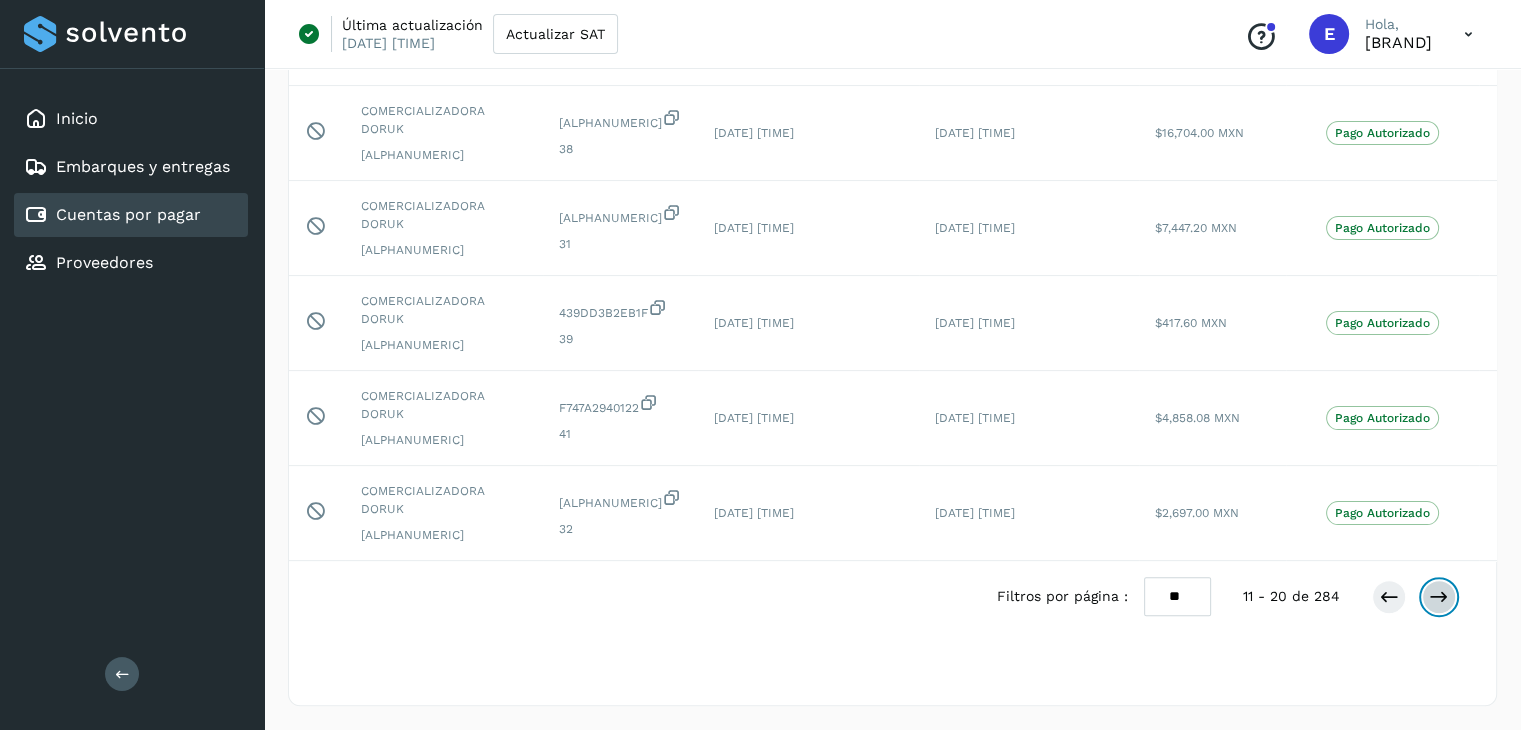click at bounding box center [1439, 597] 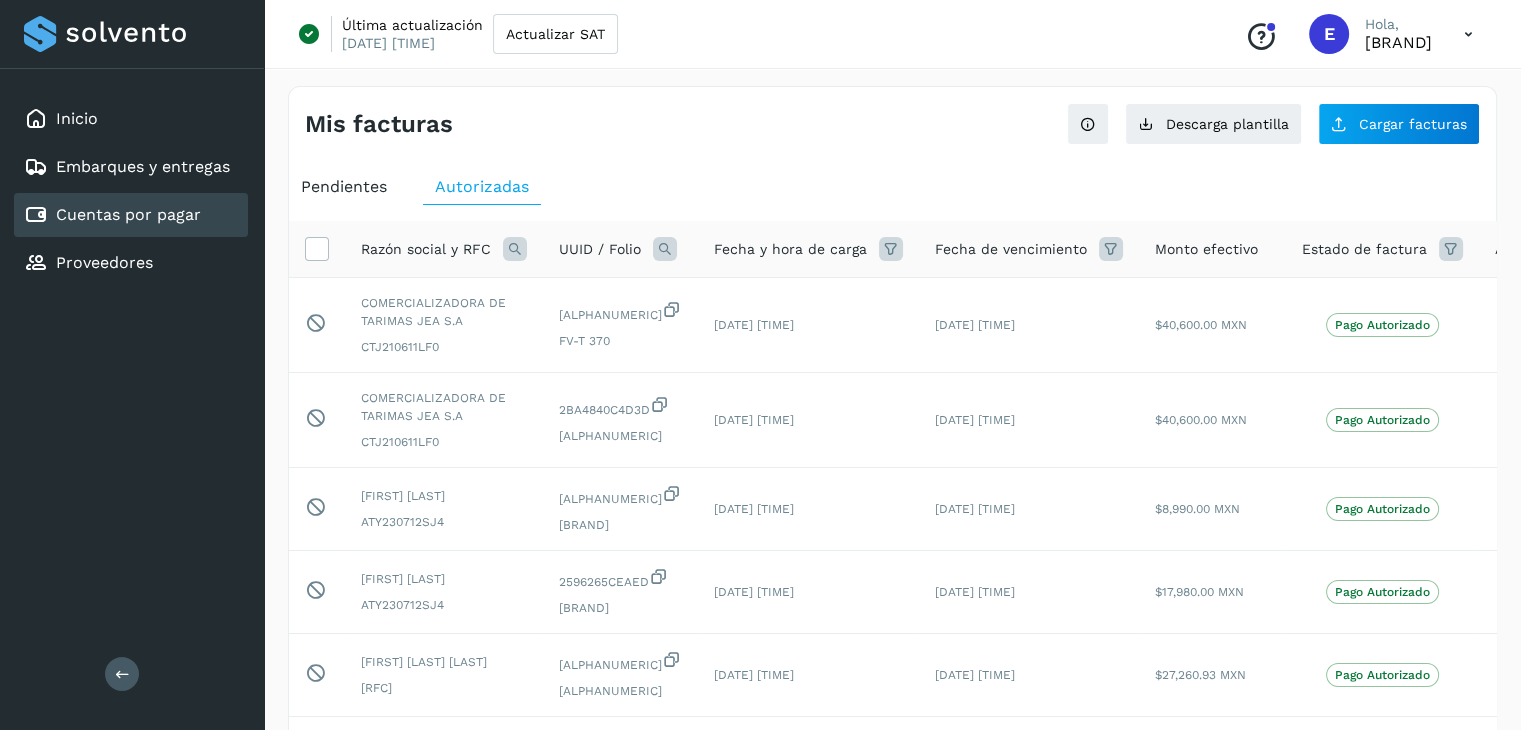 scroll, scrollTop: 610, scrollLeft: 0, axis: vertical 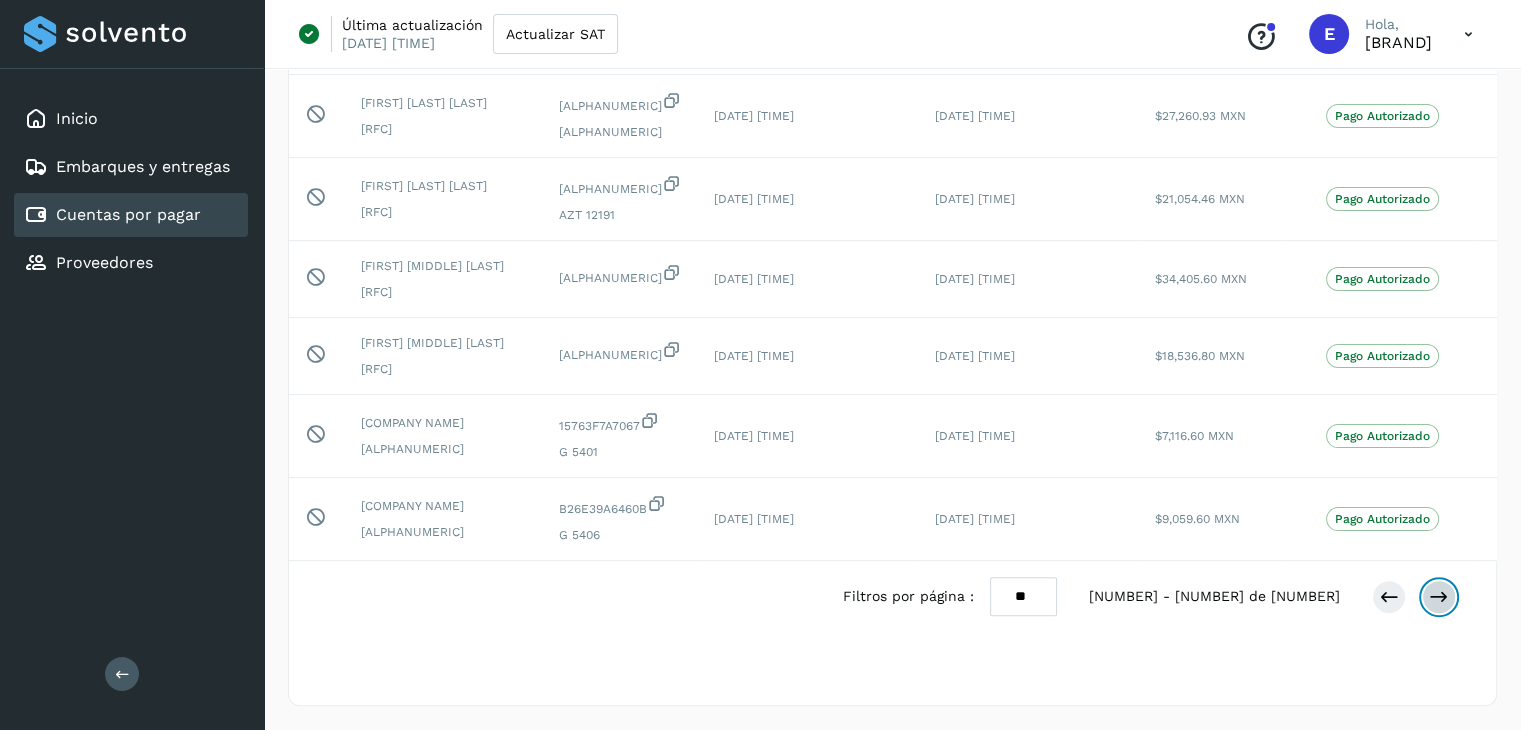 click at bounding box center [1439, 597] 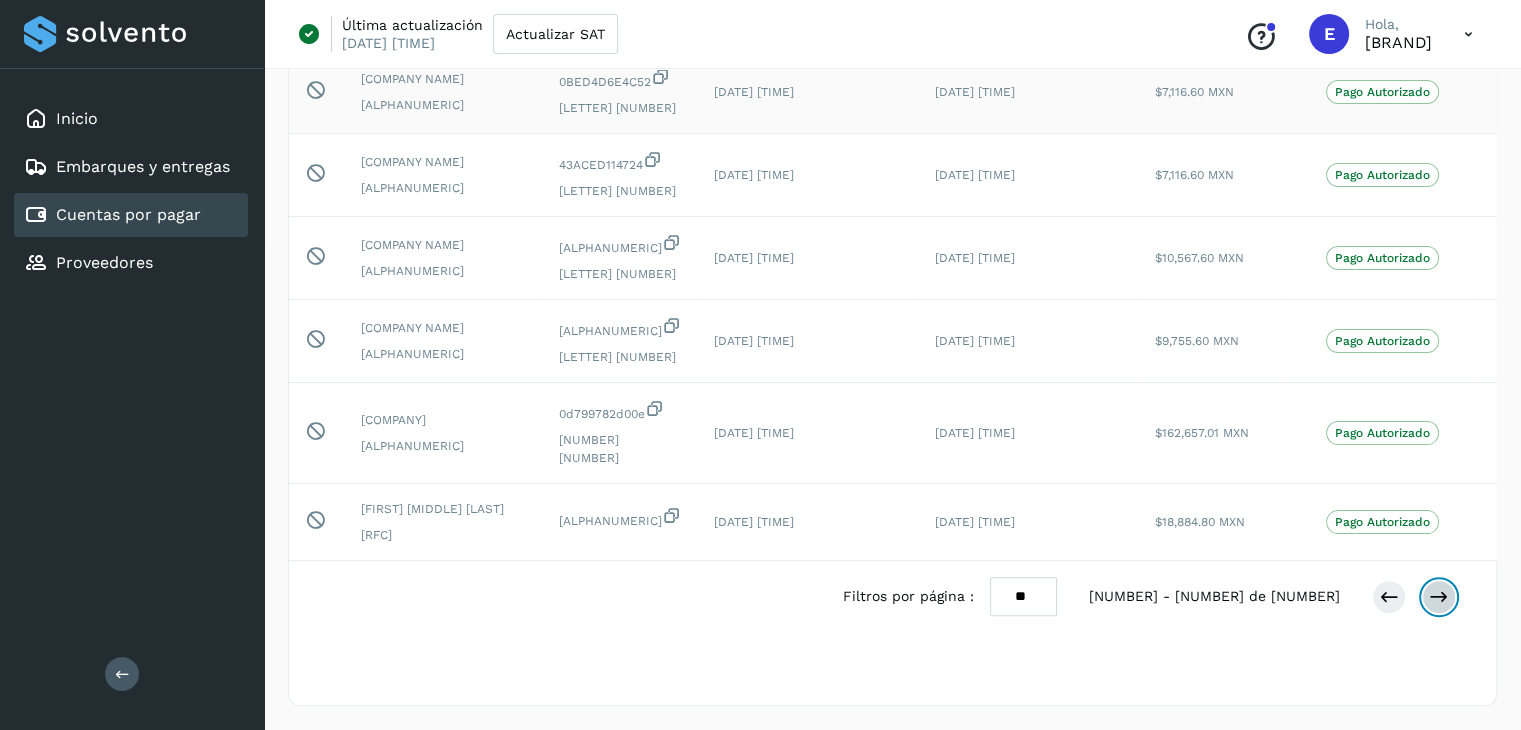scroll, scrollTop: 587, scrollLeft: 0, axis: vertical 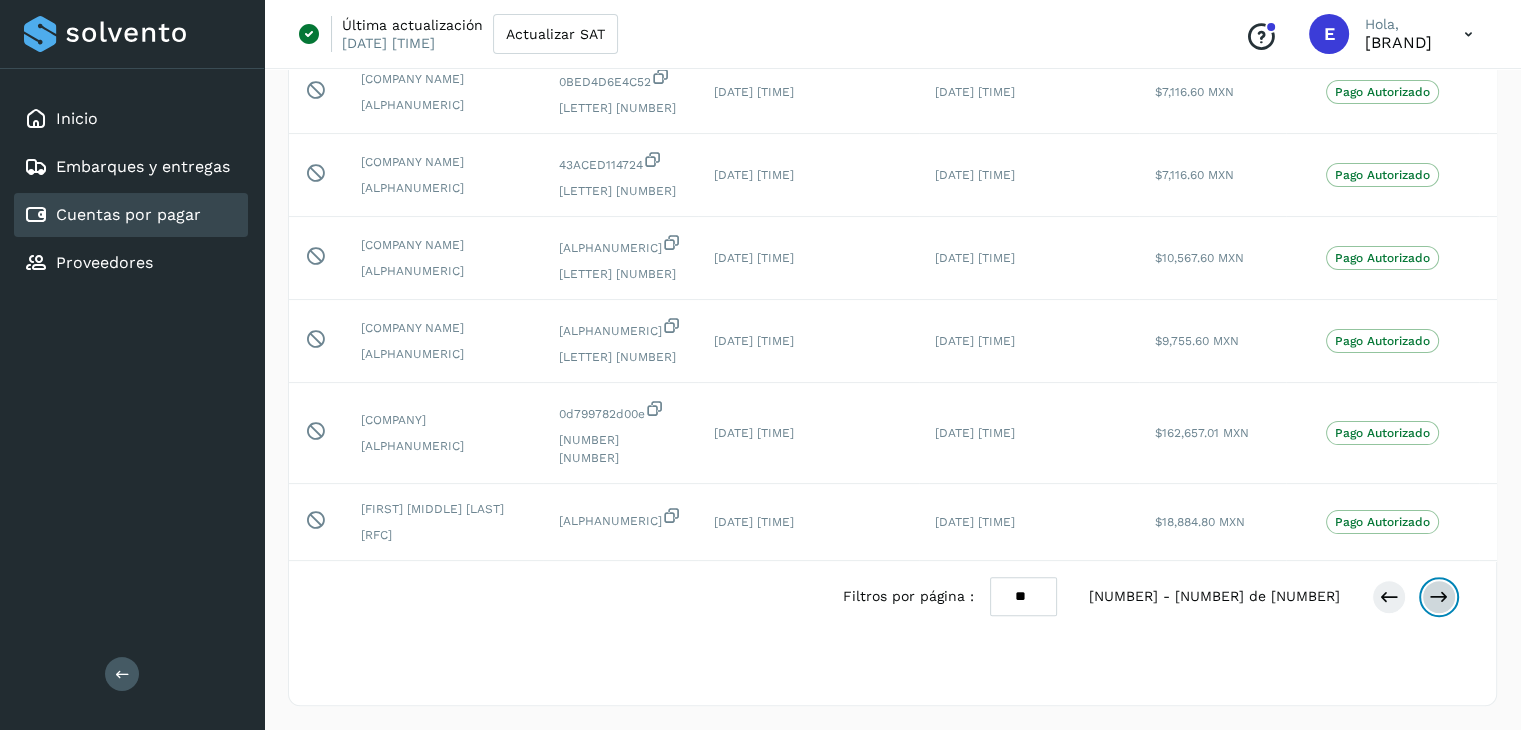 click at bounding box center [1439, 597] 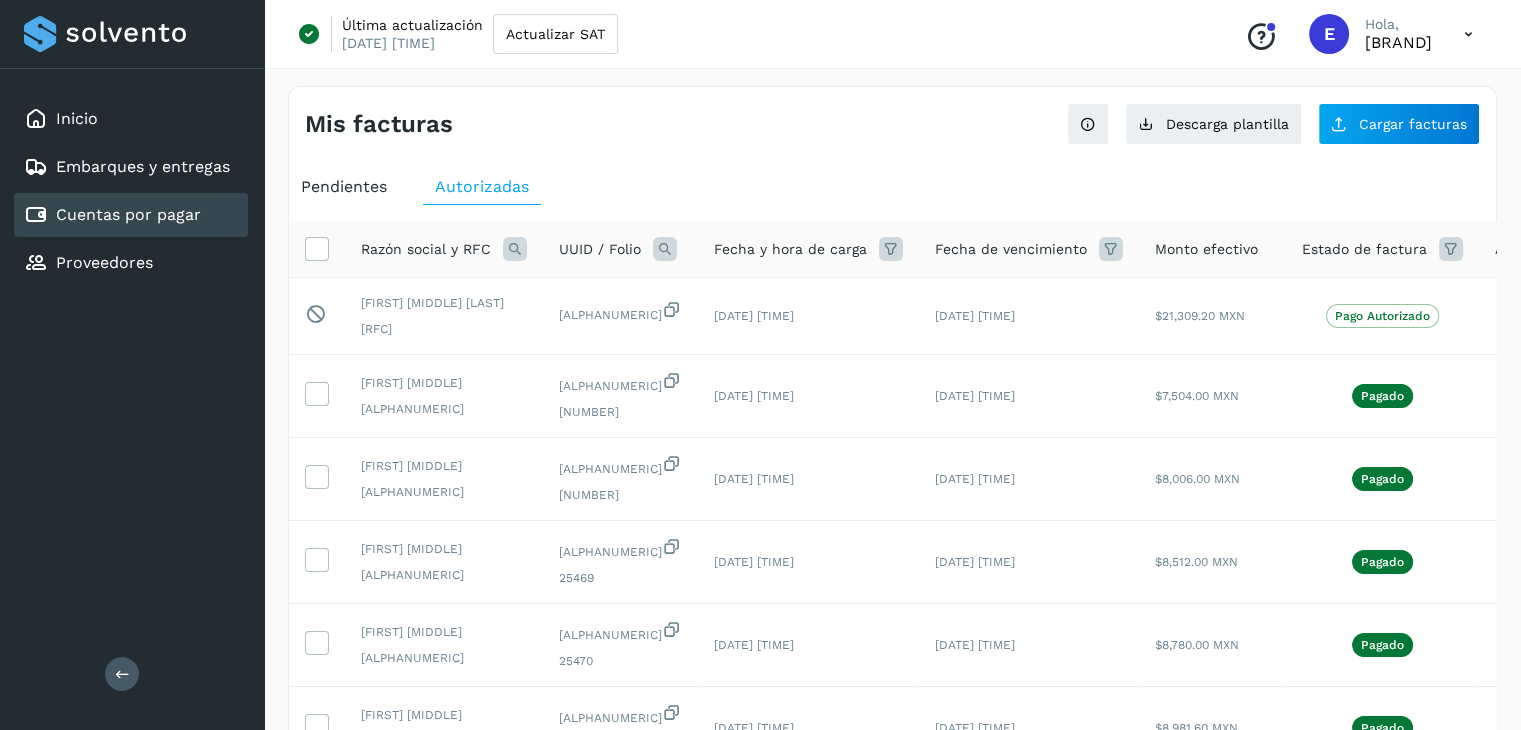 scroll, scrollTop: 638, scrollLeft: 0, axis: vertical 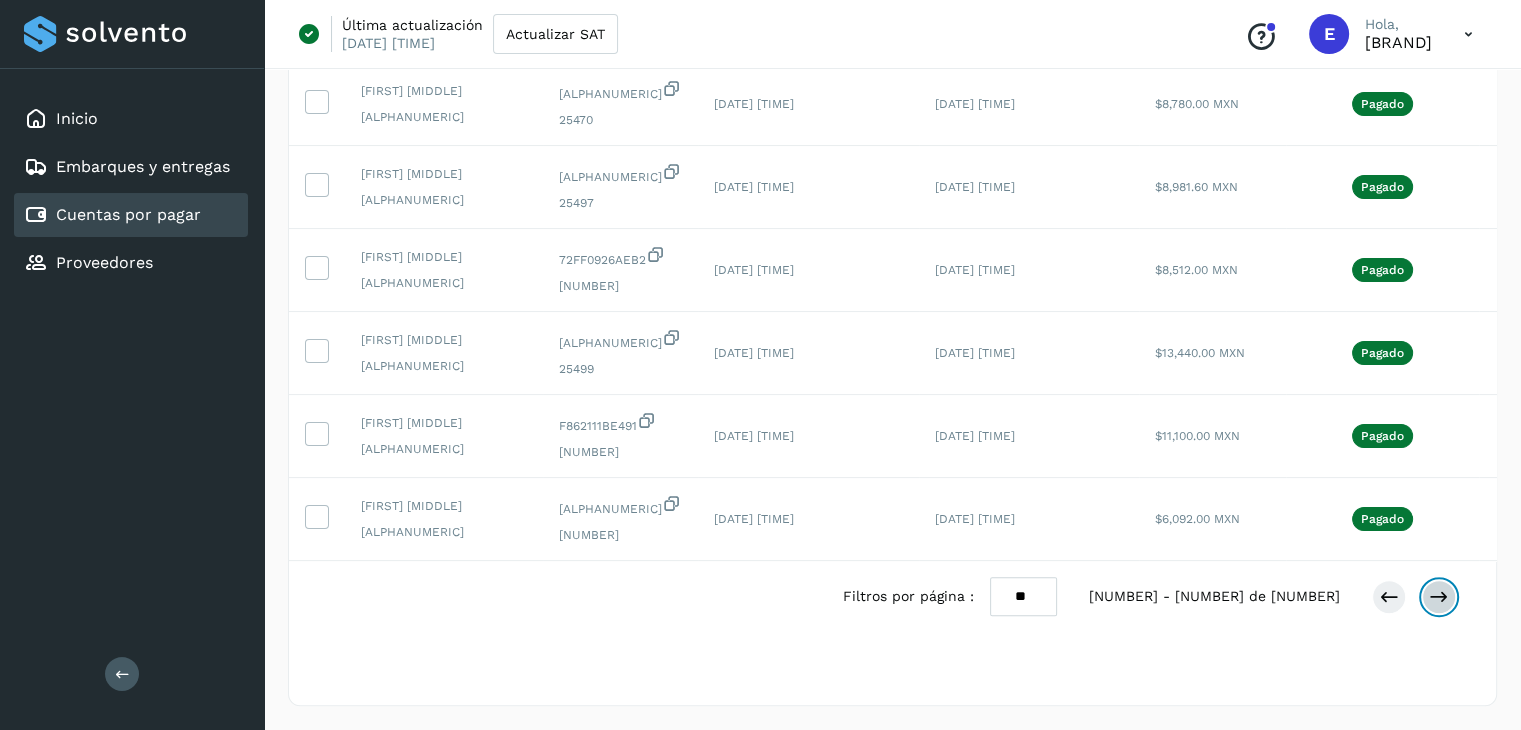 click at bounding box center [1439, 597] 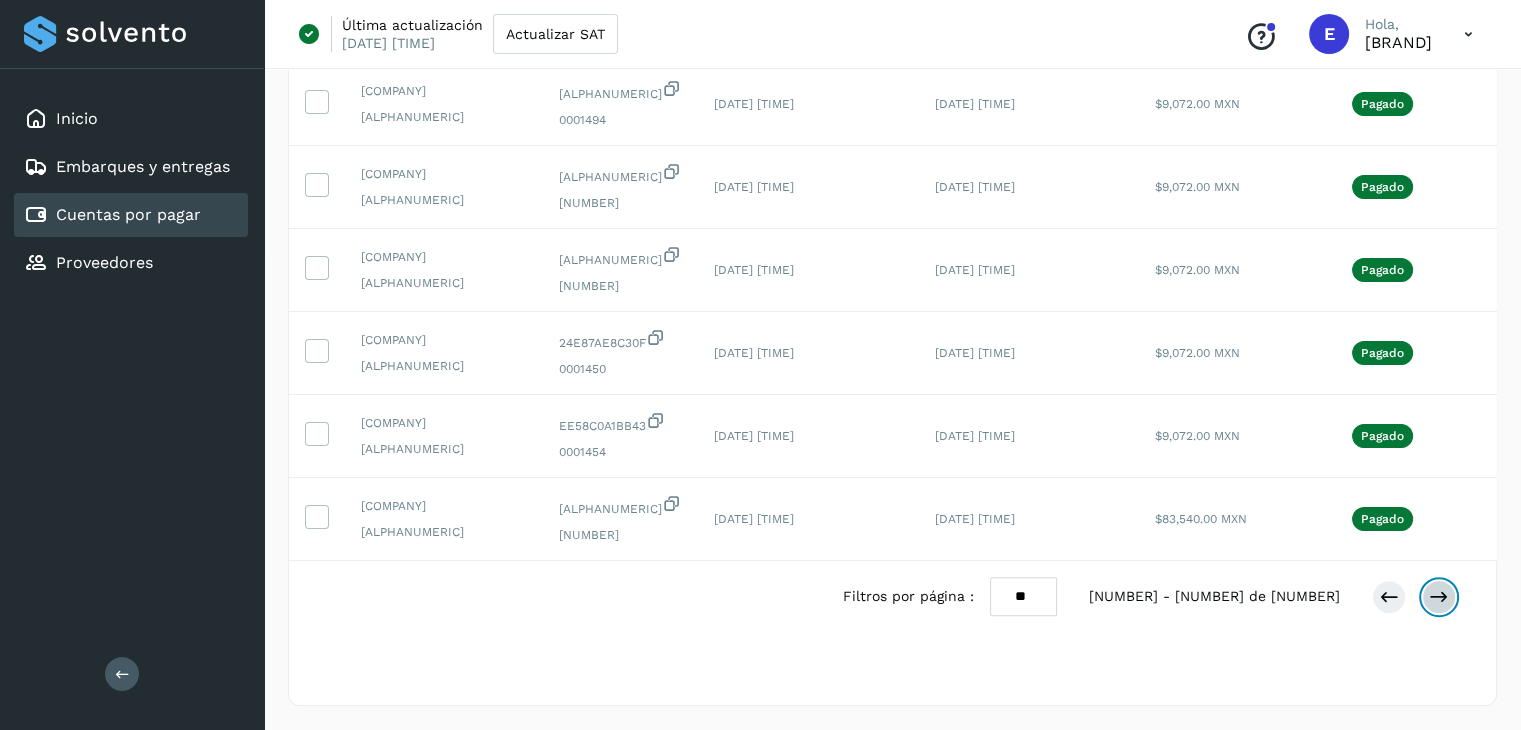 scroll, scrollTop: 575, scrollLeft: 0, axis: vertical 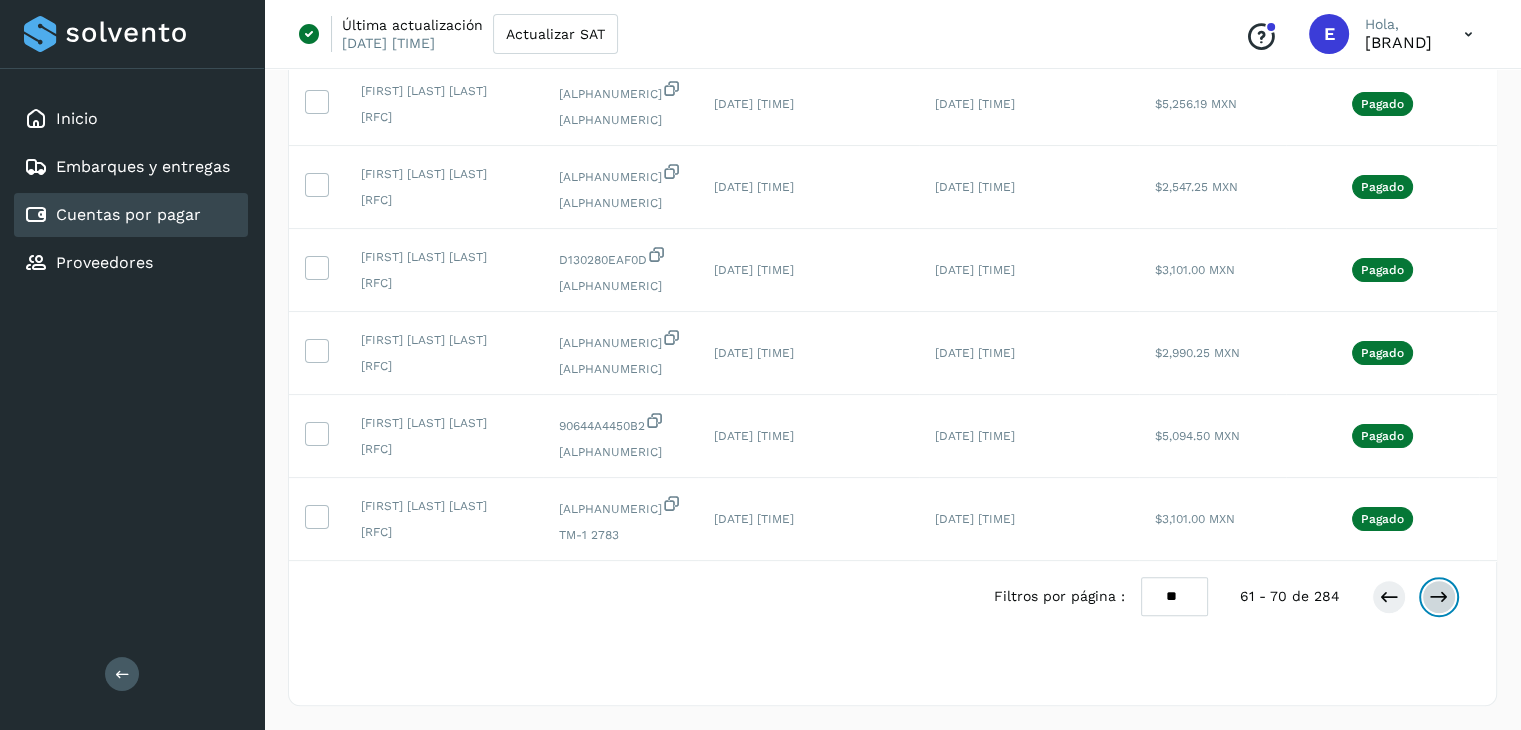 click at bounding box center [1439, 597] 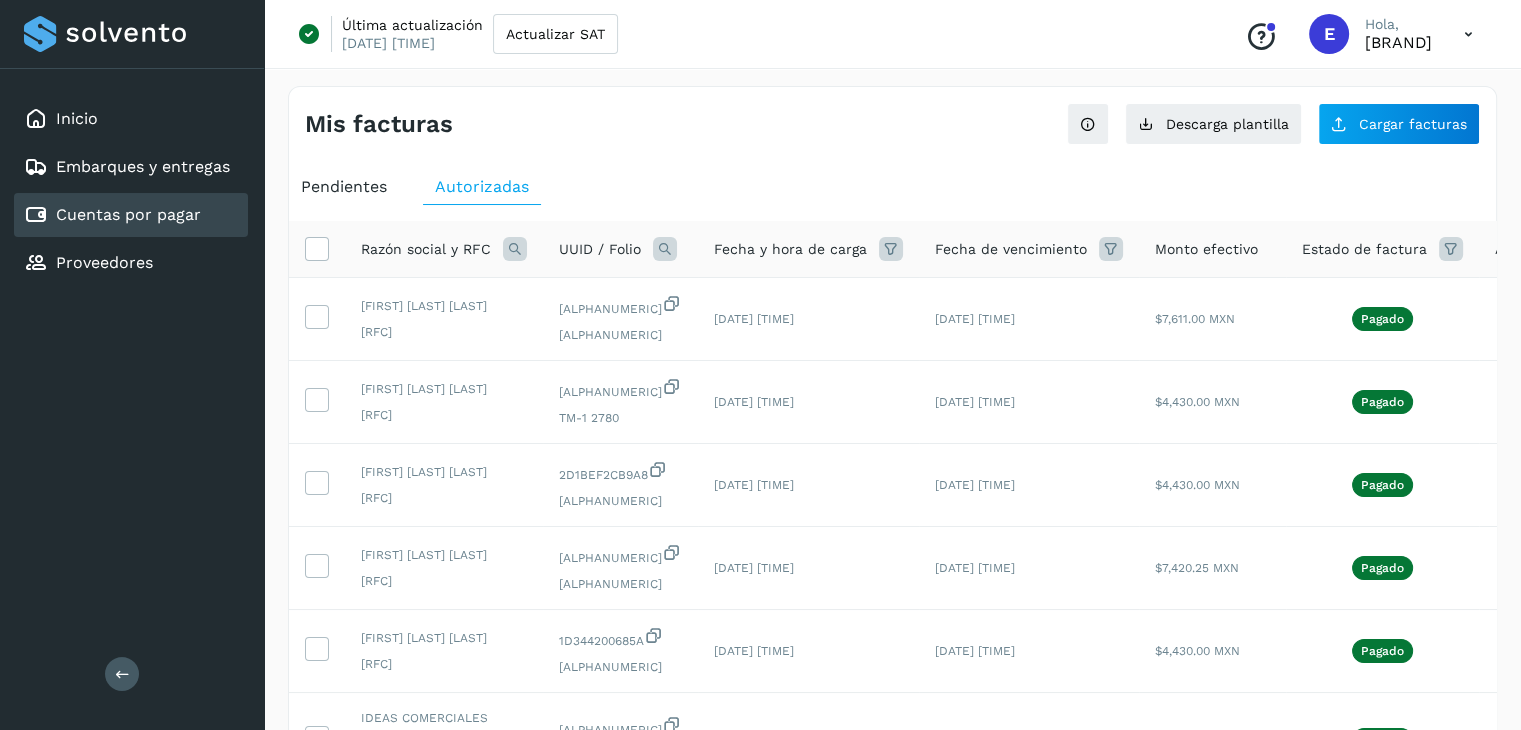 scroll, scrollTop: 621, scrollLeft: 0, axis: vertical 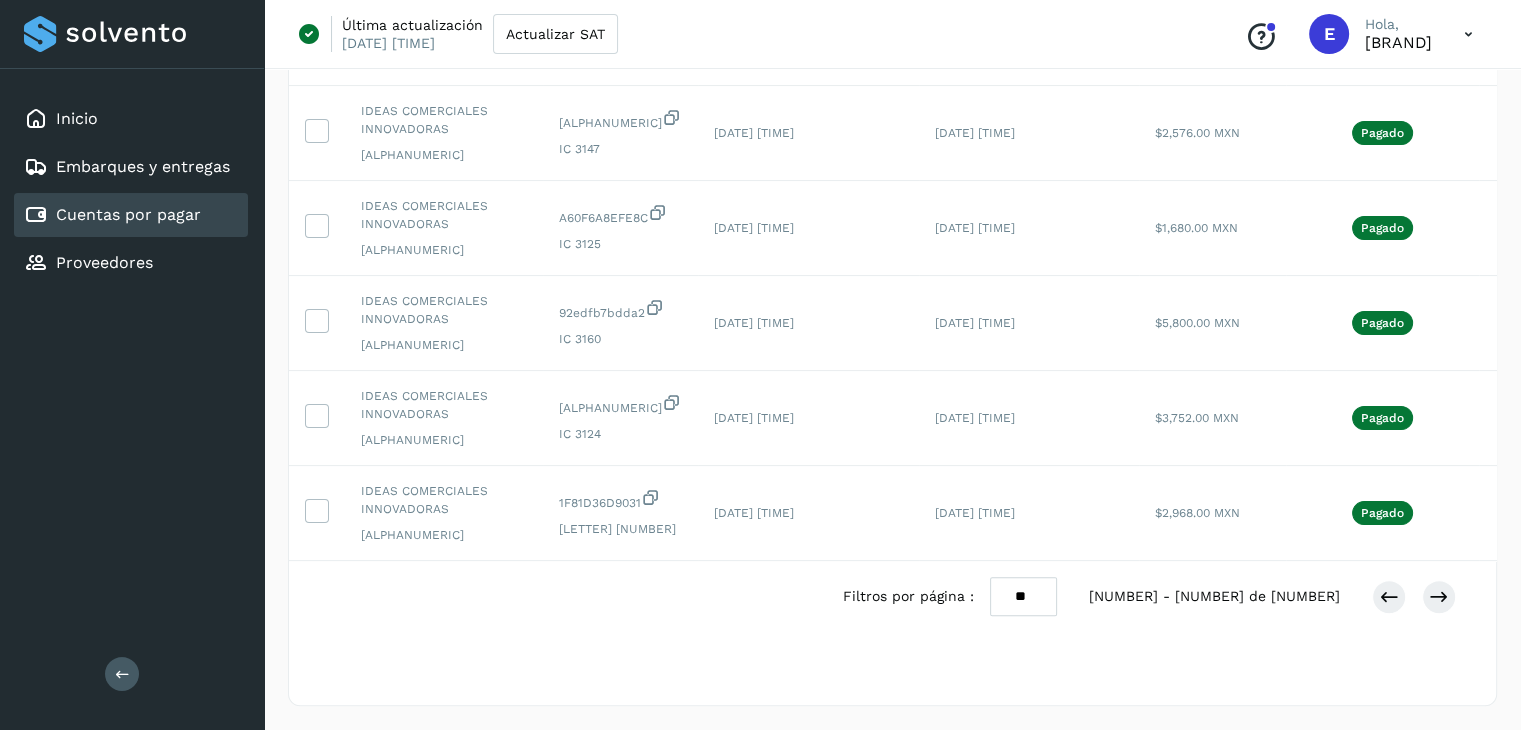 click at bounding box center (1414, 597) 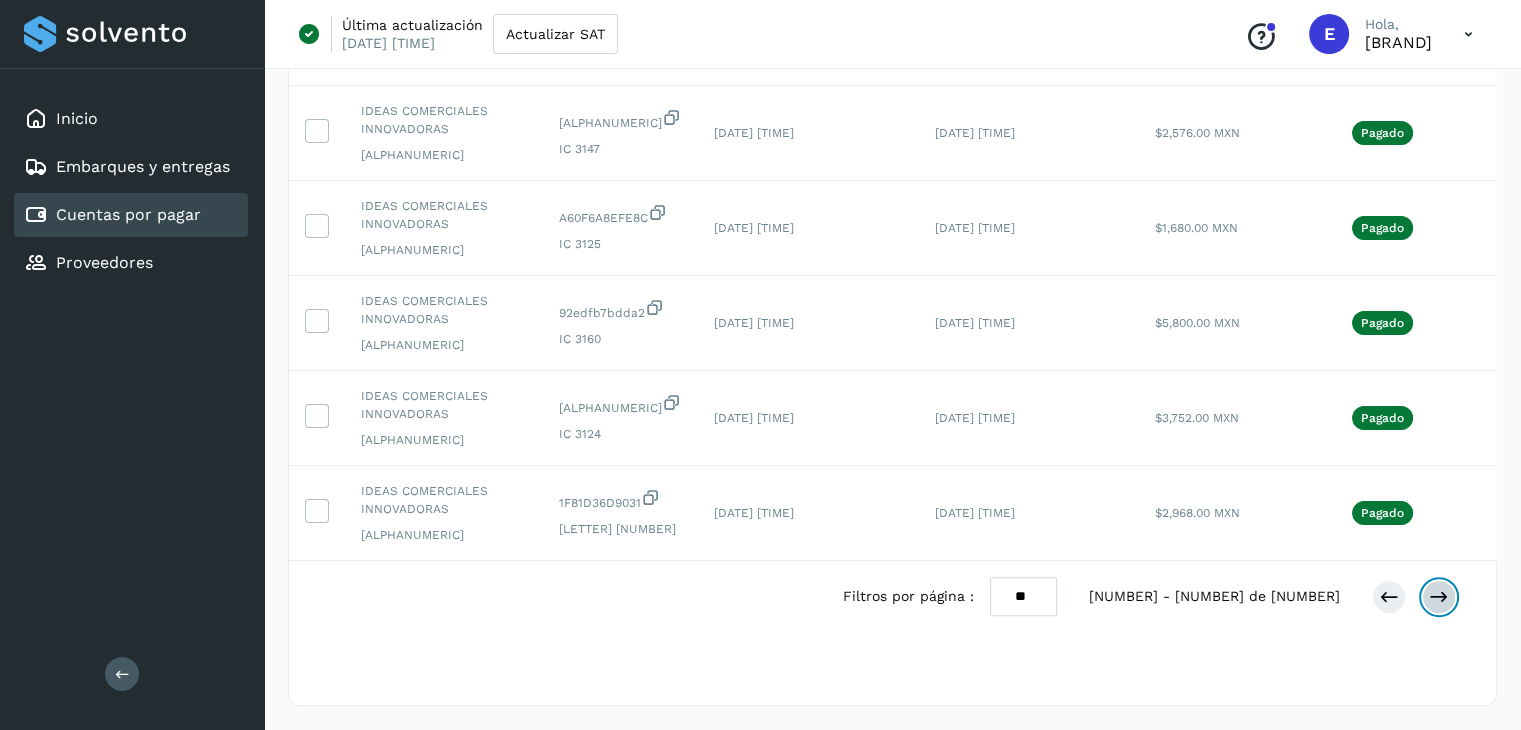click at bounding box center (1439, 597) 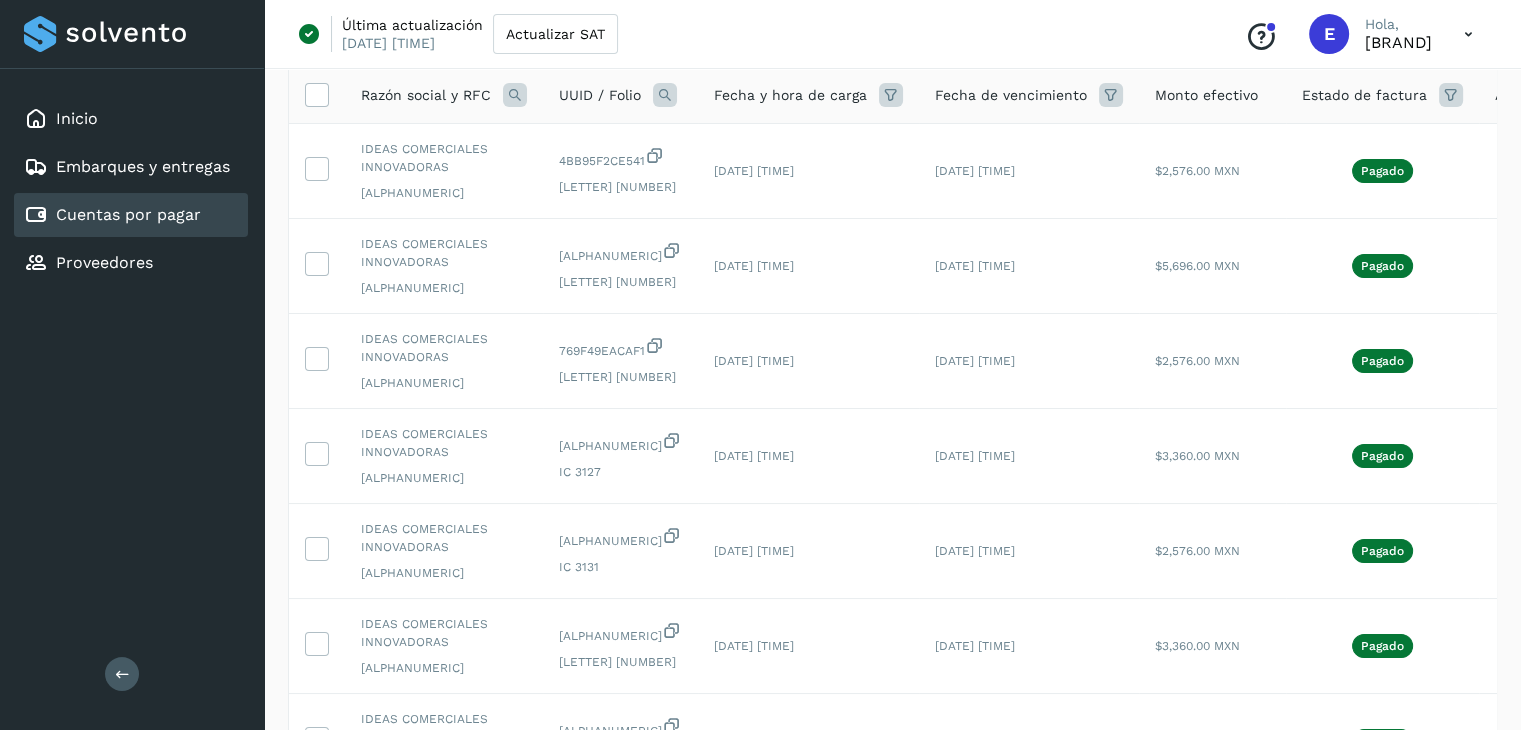 scroll, scrollTop: 621, scrollLeft: 0, axis: vertical 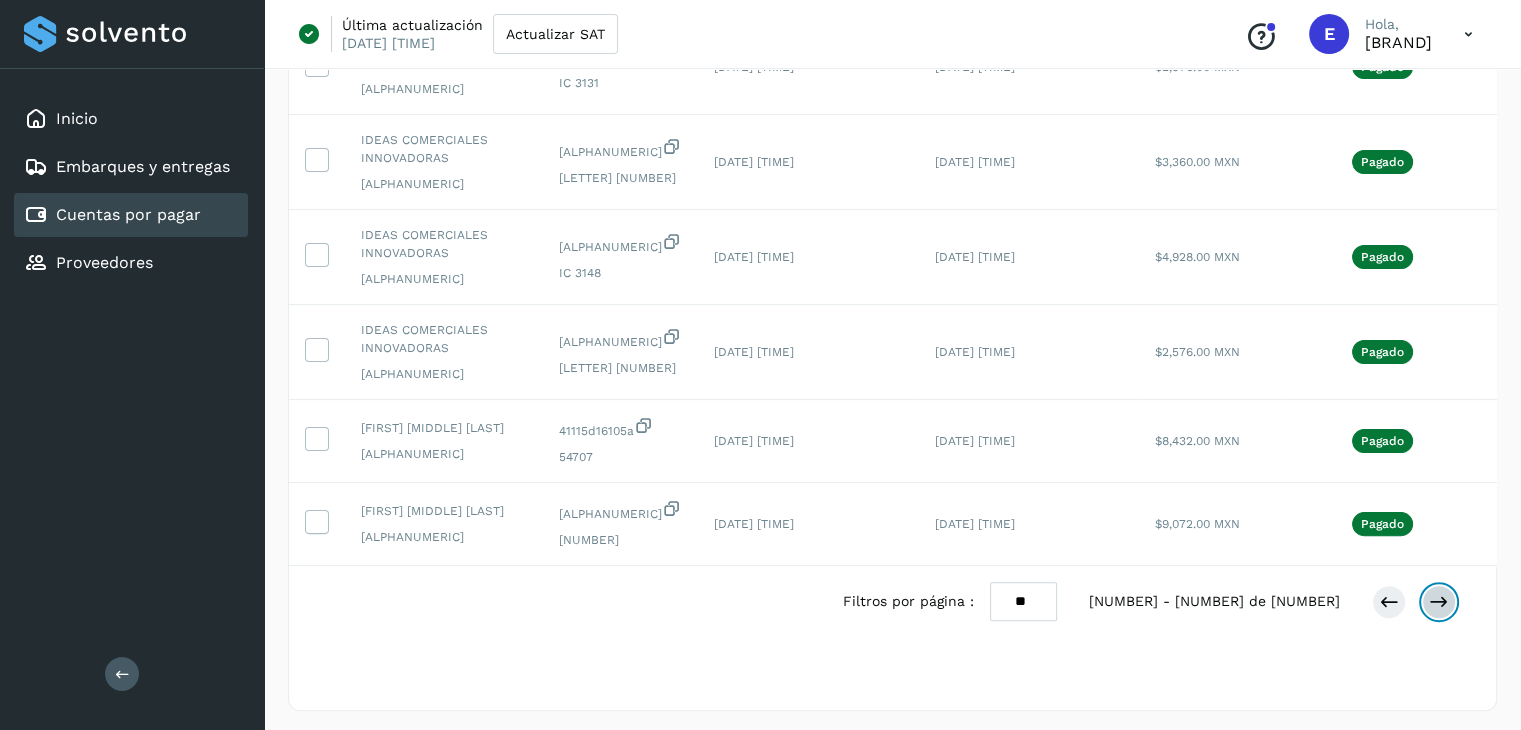 click at bounding box center (1439, 602) 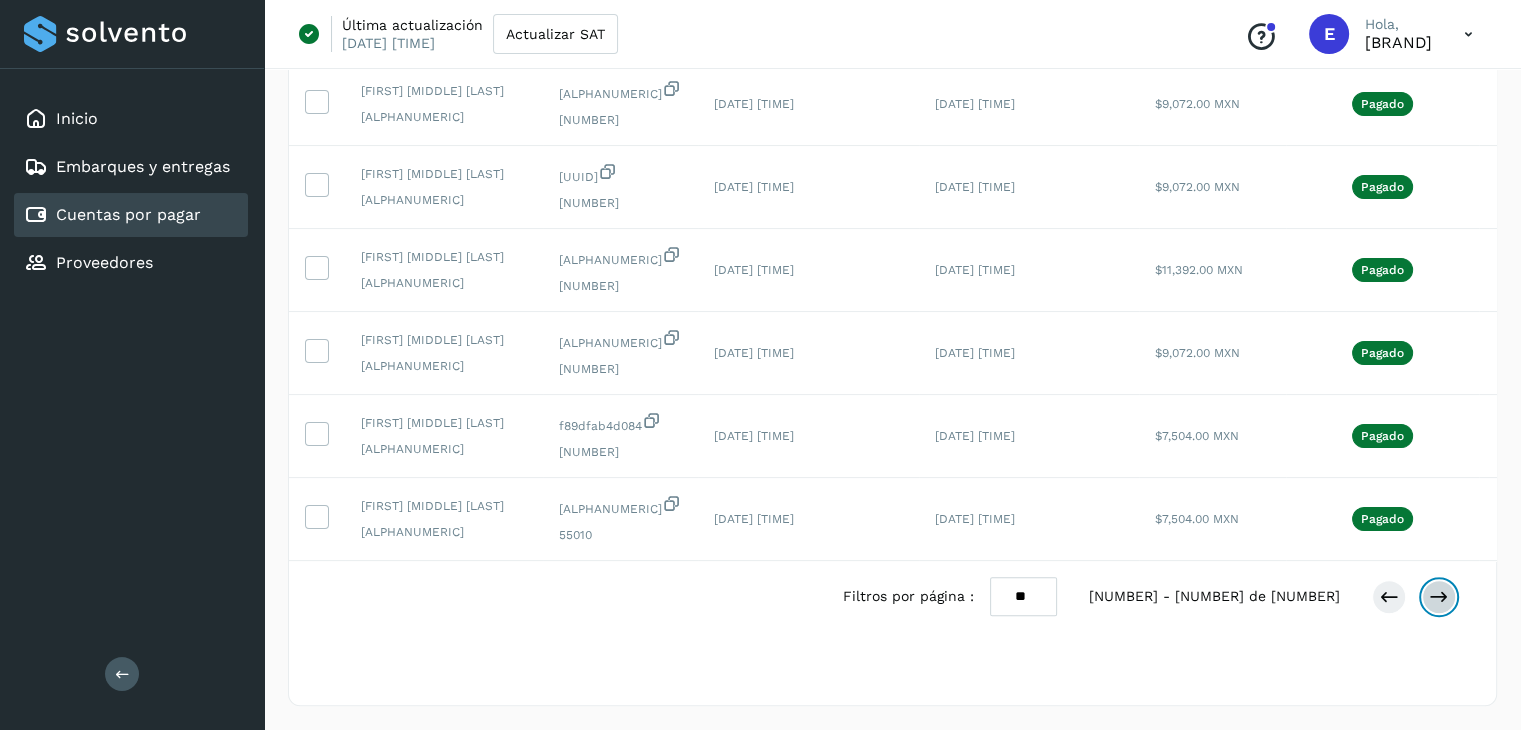 click at bounding box center [1439, 597] 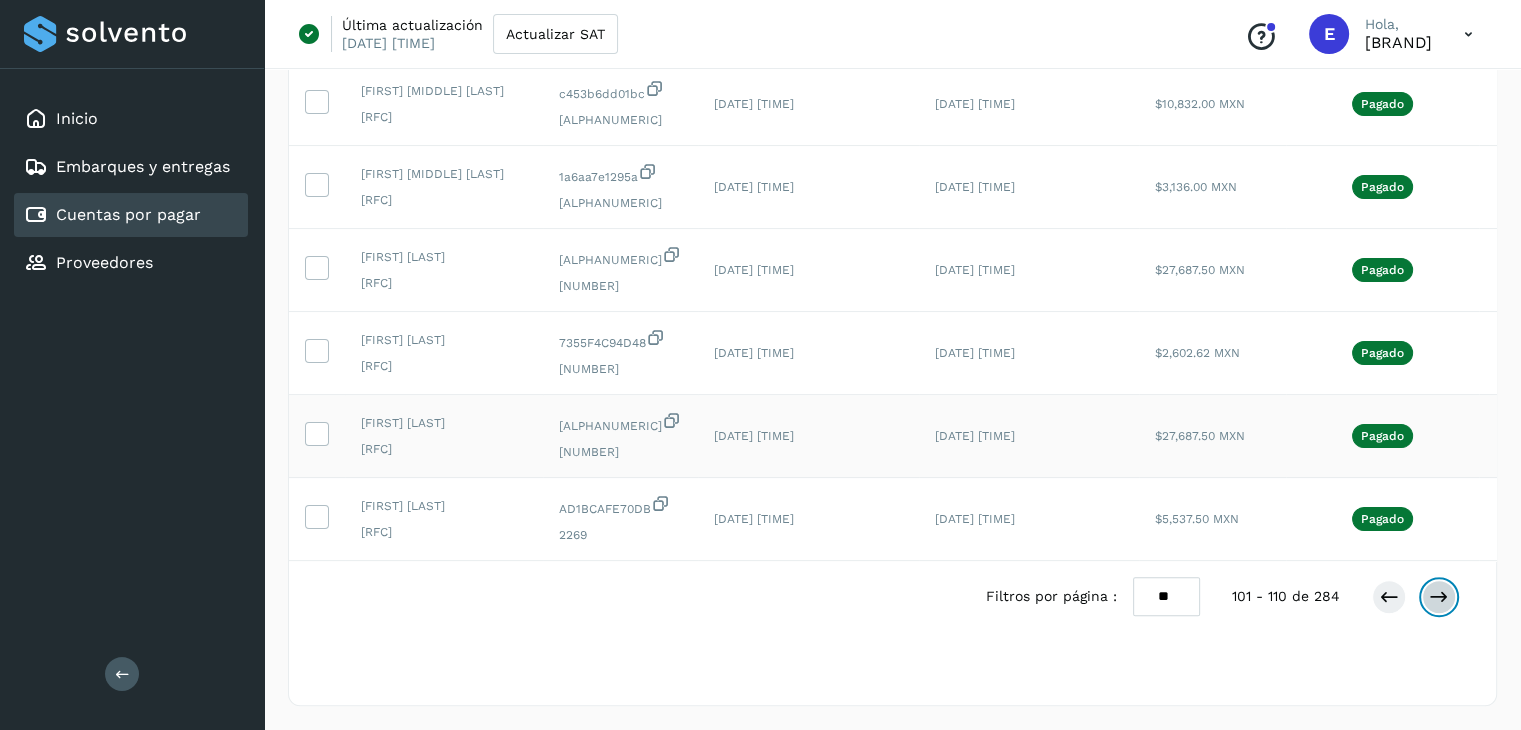 scroll, scrollTop: 633, scrollLeft: 0, axis: vertical 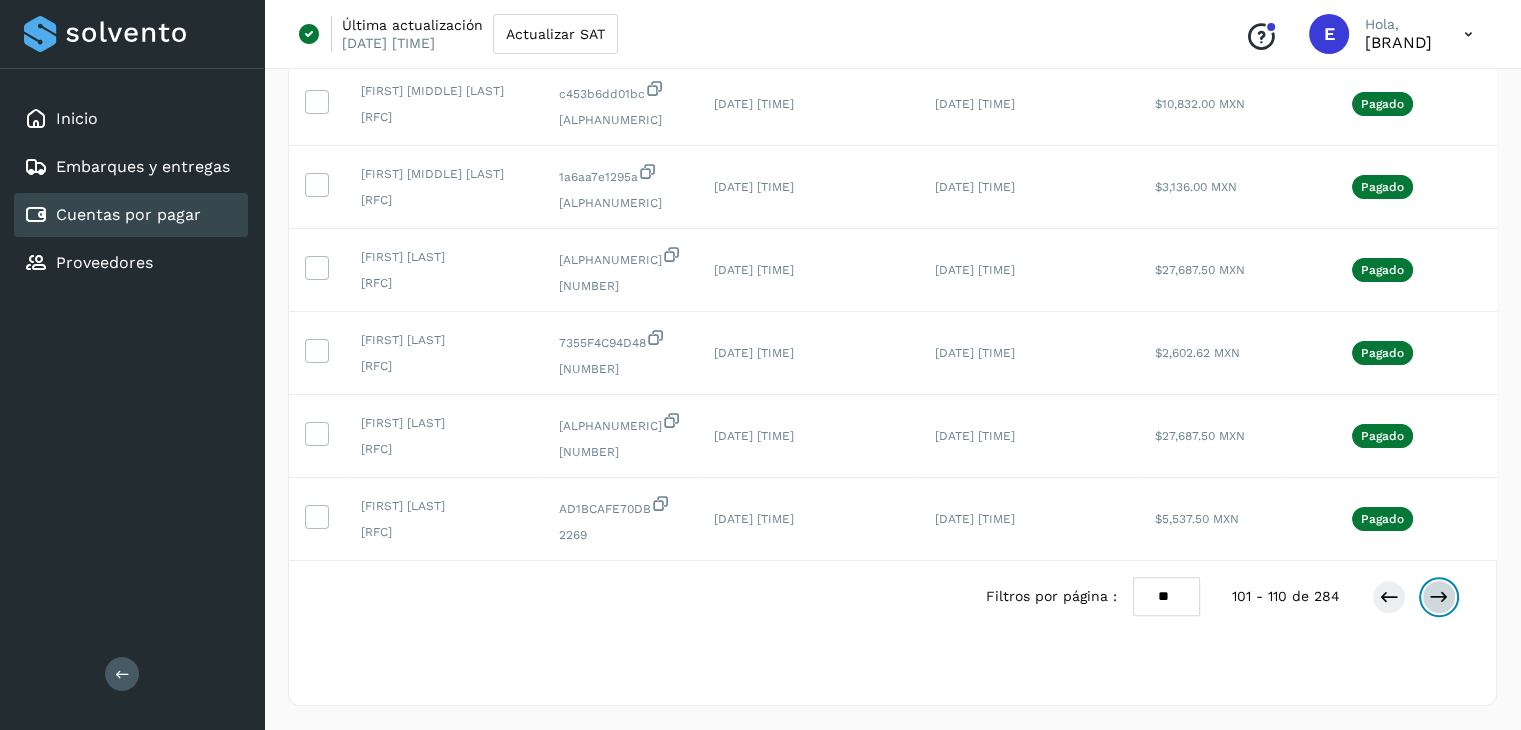 click at bounding box center (1439, 597) 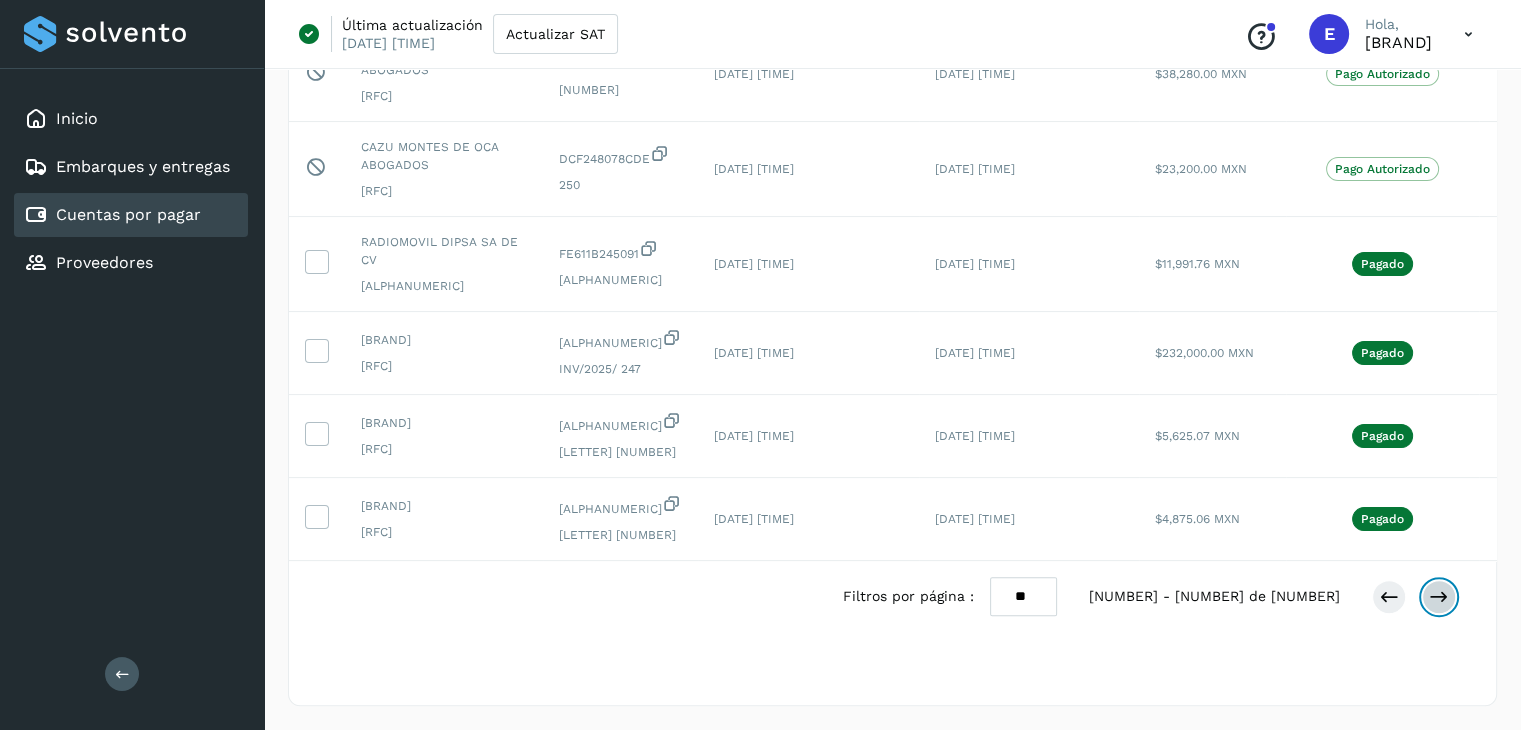 scroll, scrollTop: 621, scrollLeft: 0, axis: vertical 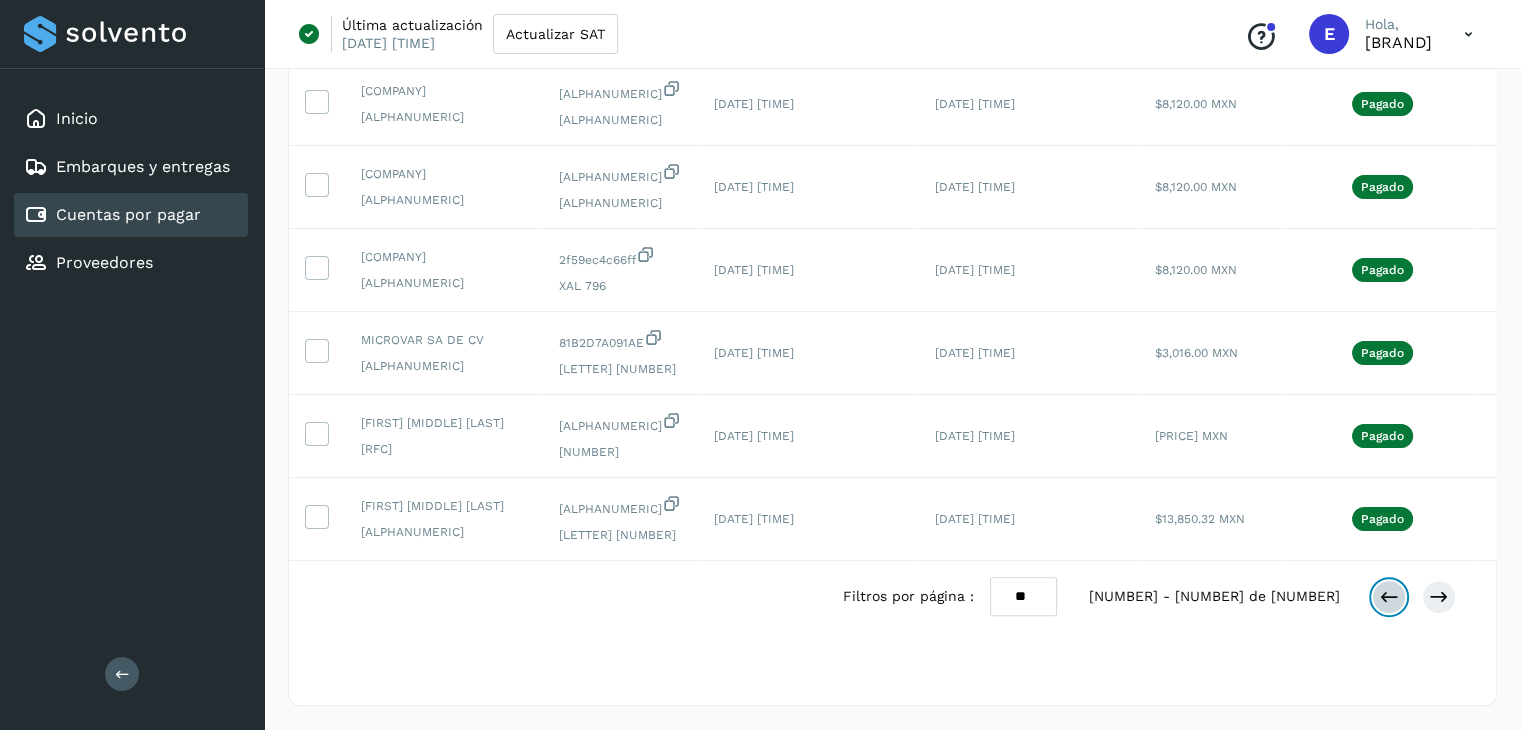 click at bounding box center (1389, 597) 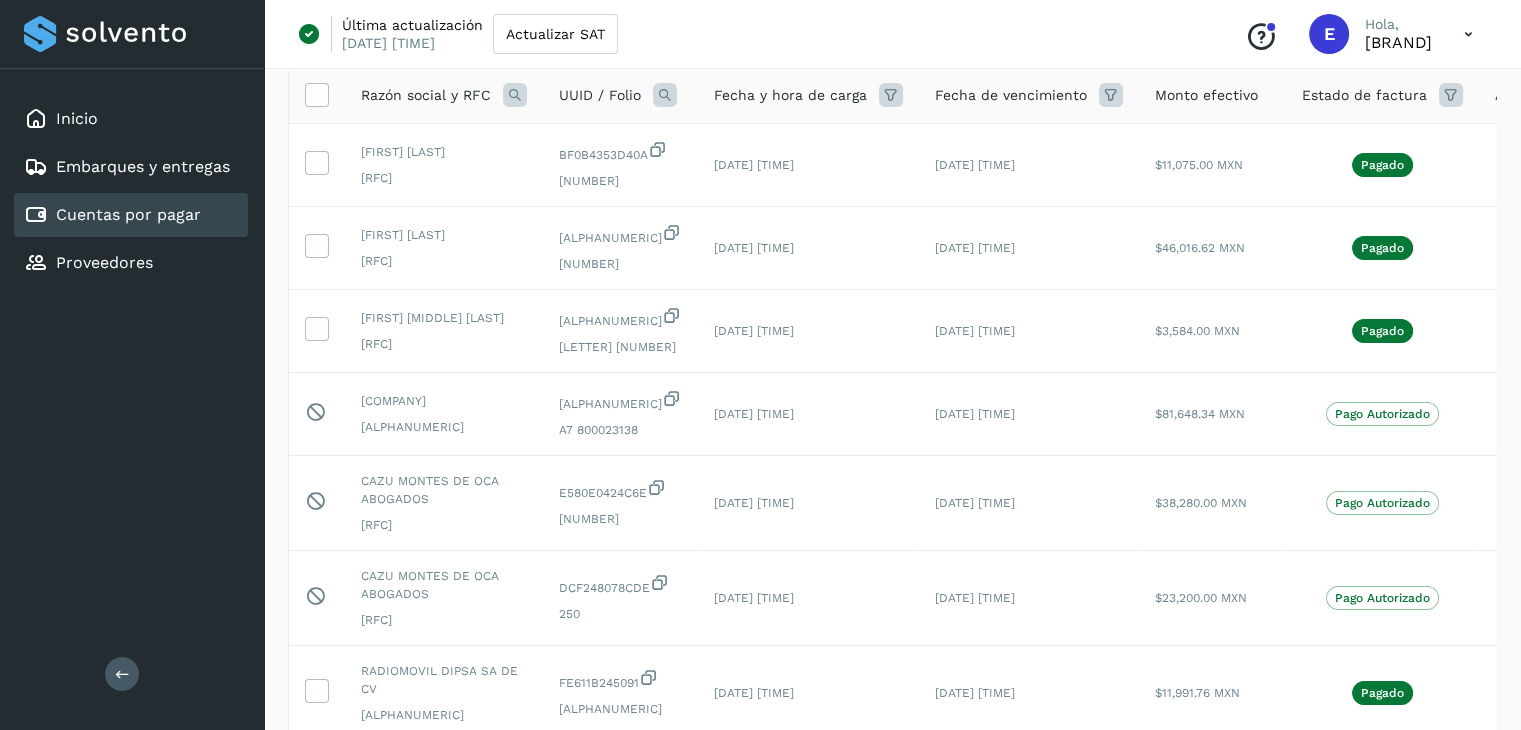 scroll, scrollTop: 598, scrollLeft: 0, axis: vertical 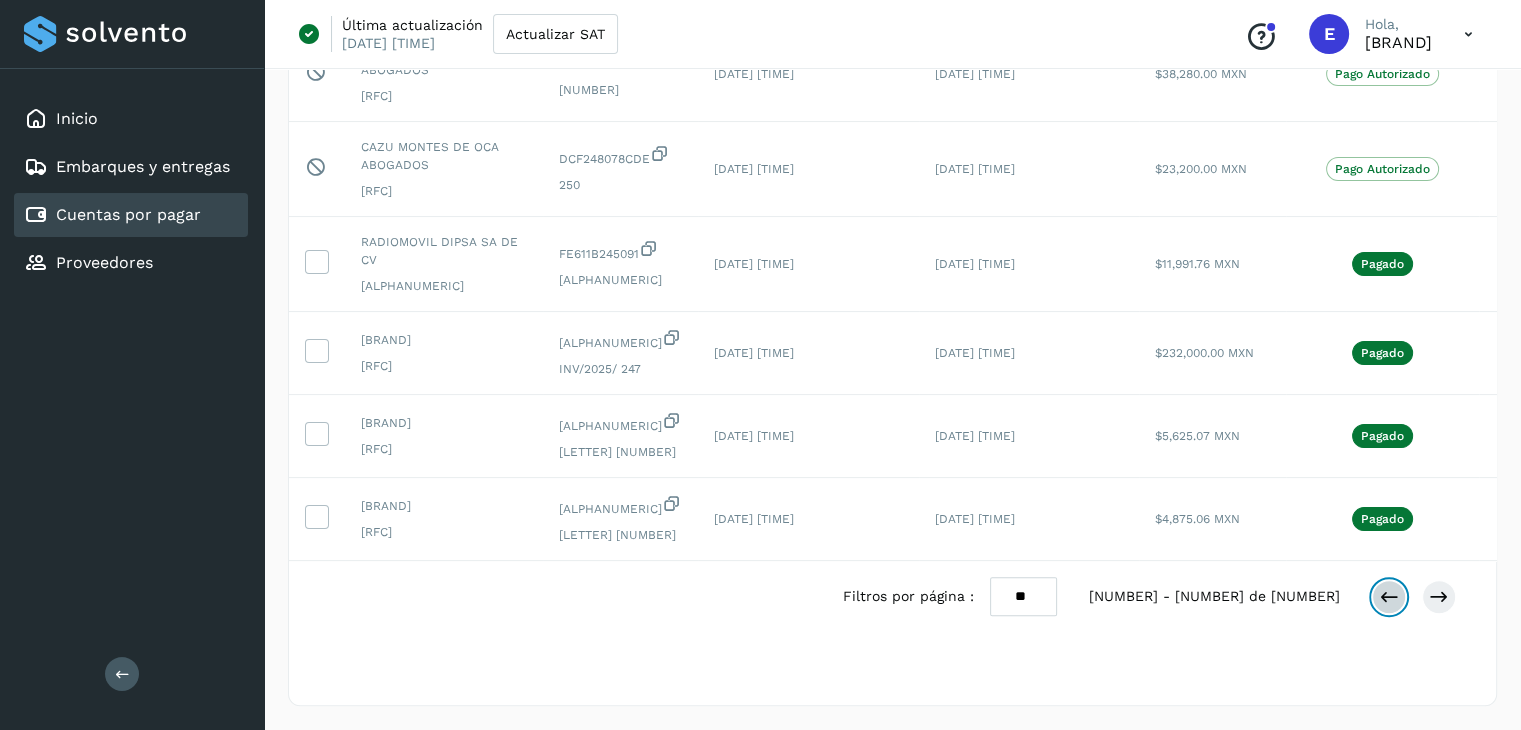 click at bounding box center (1389, 597) 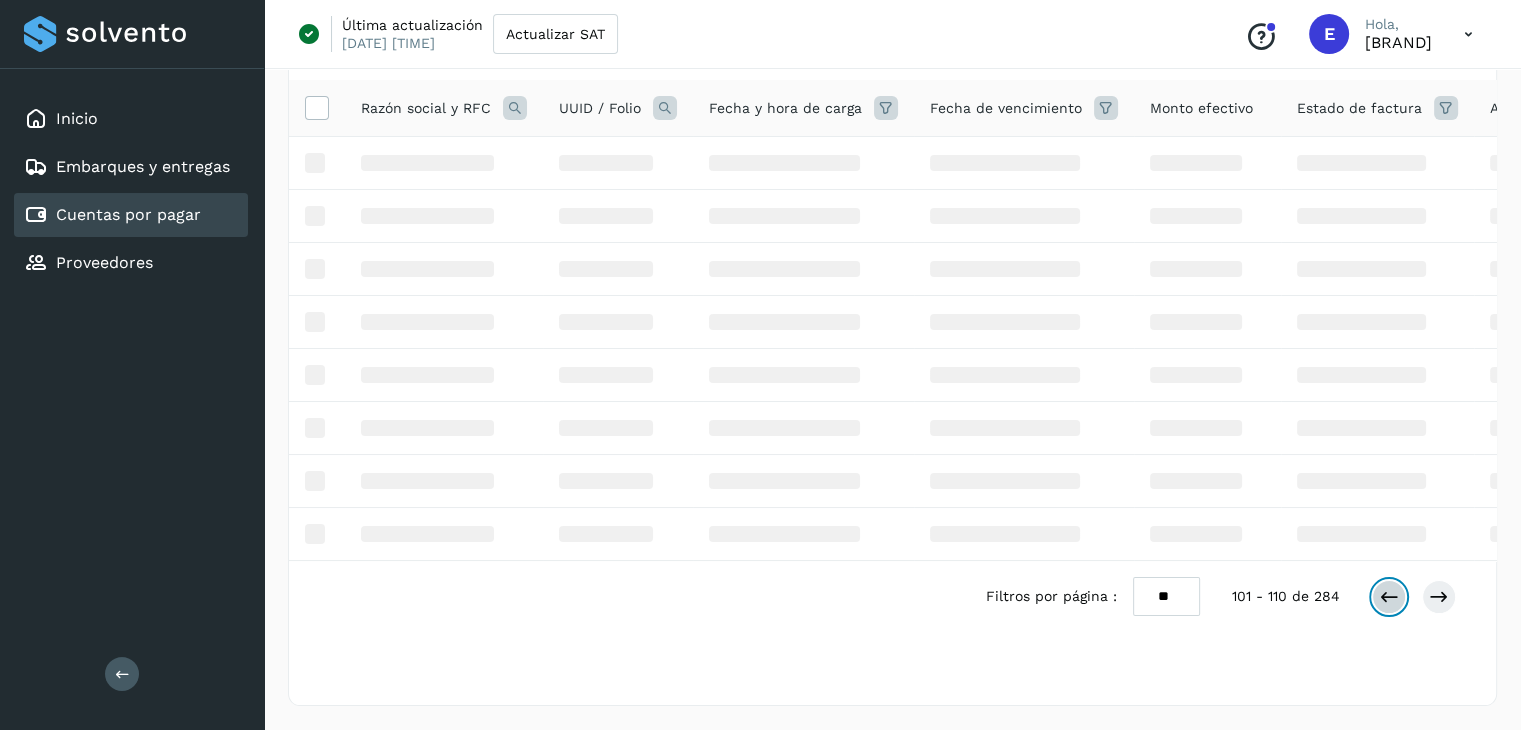 scroll, scrollTop: 598, scrollLeft: 0, axis: vertical 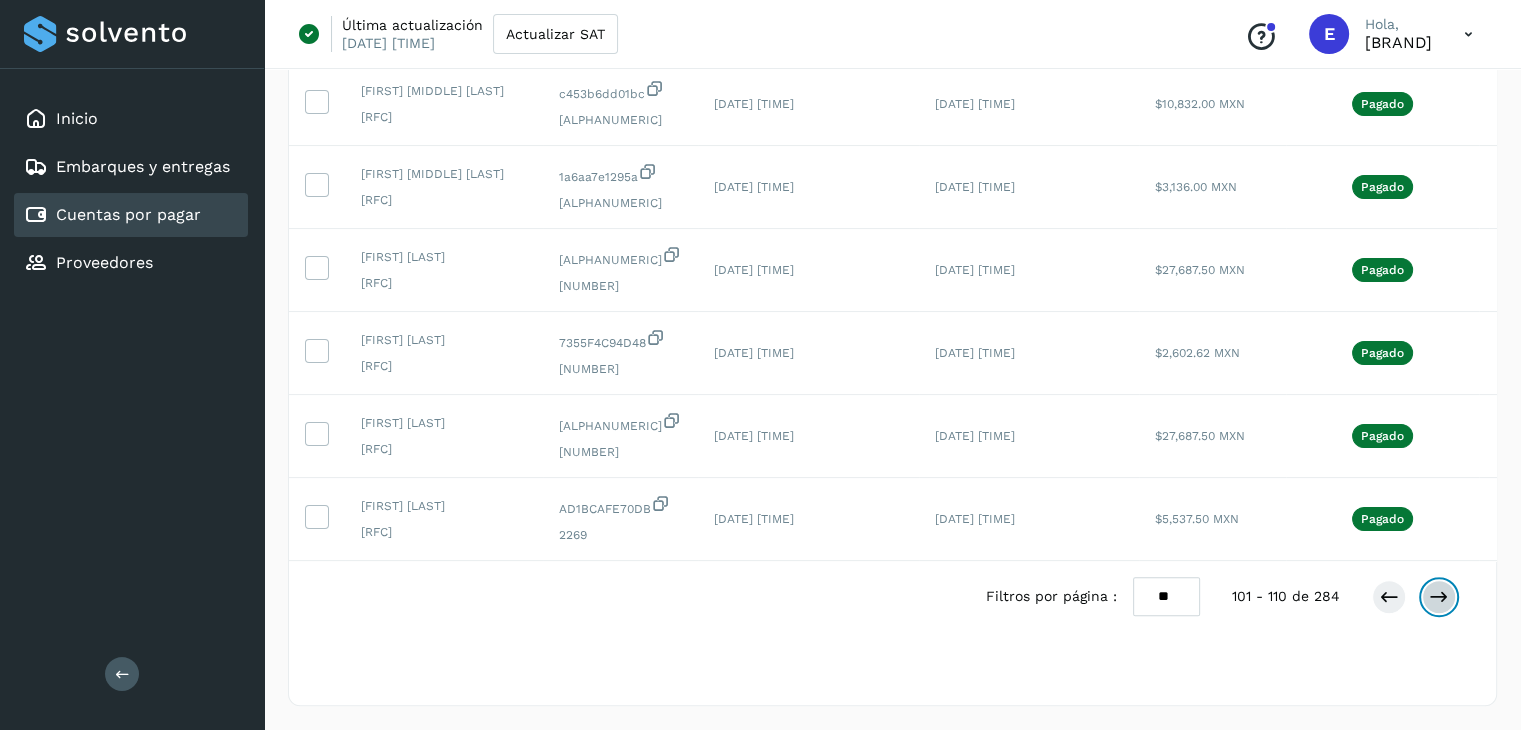 click at bounding box center [1439, 597] 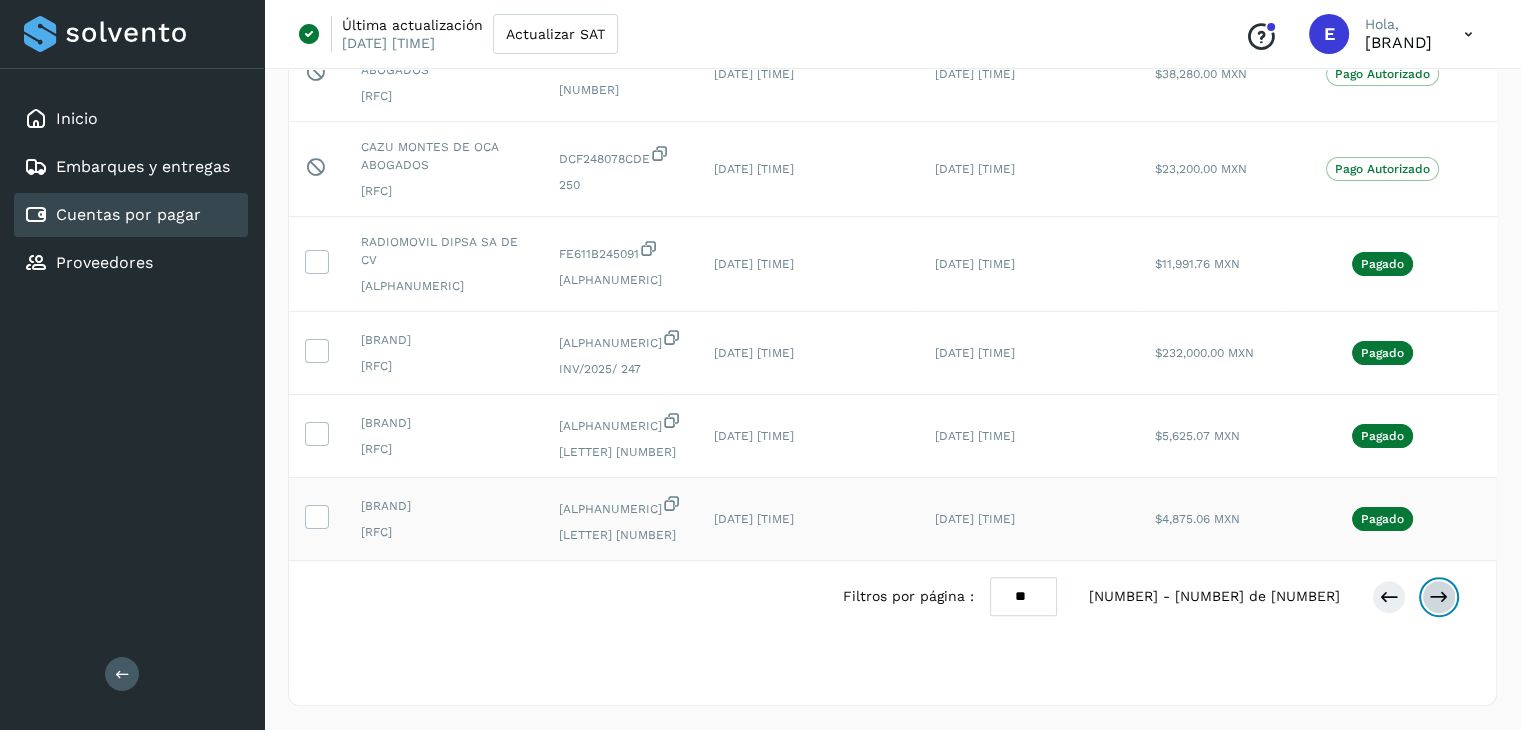 scroll, scrollTop: 621, scrollLeft: 0, axis: vertical 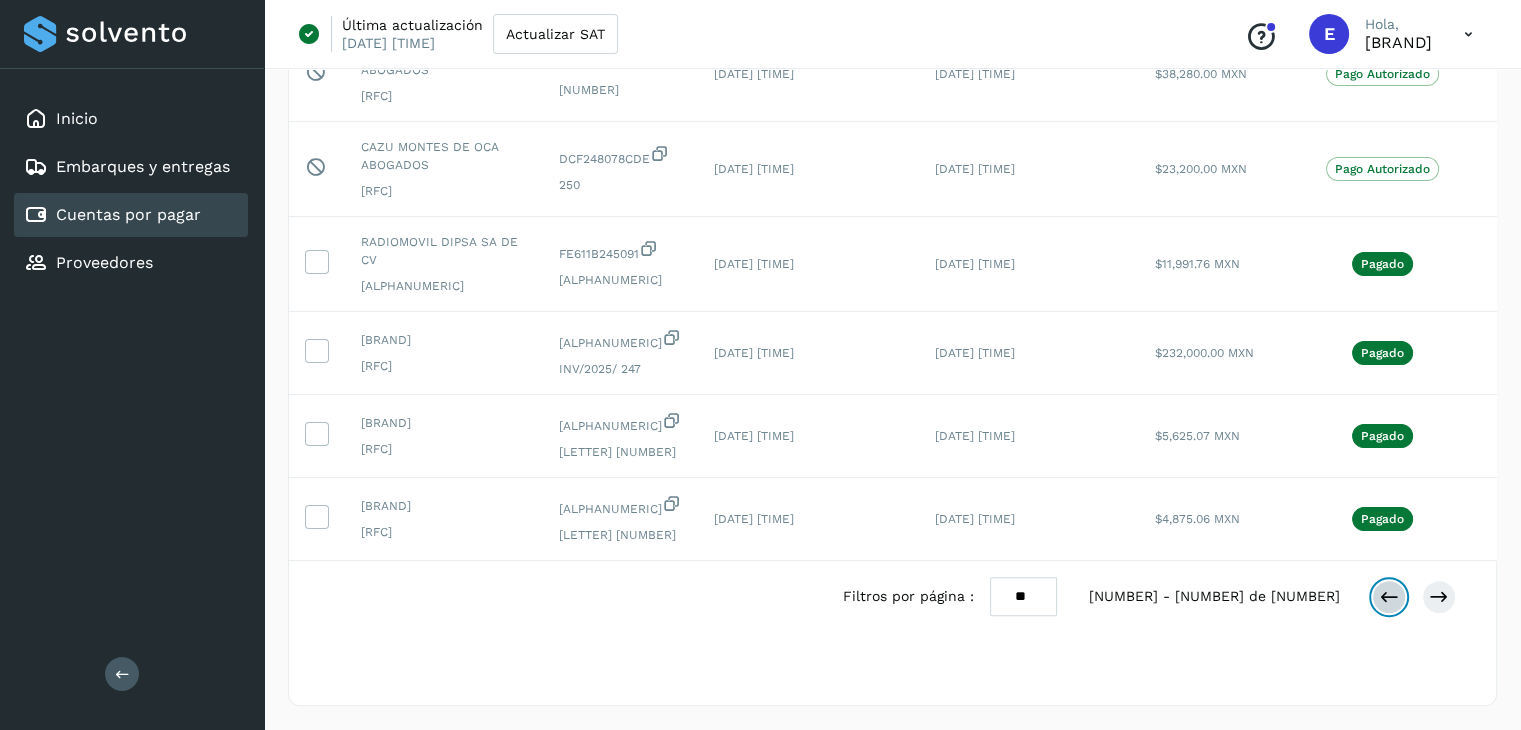 click at bounding box center [1389, 597] 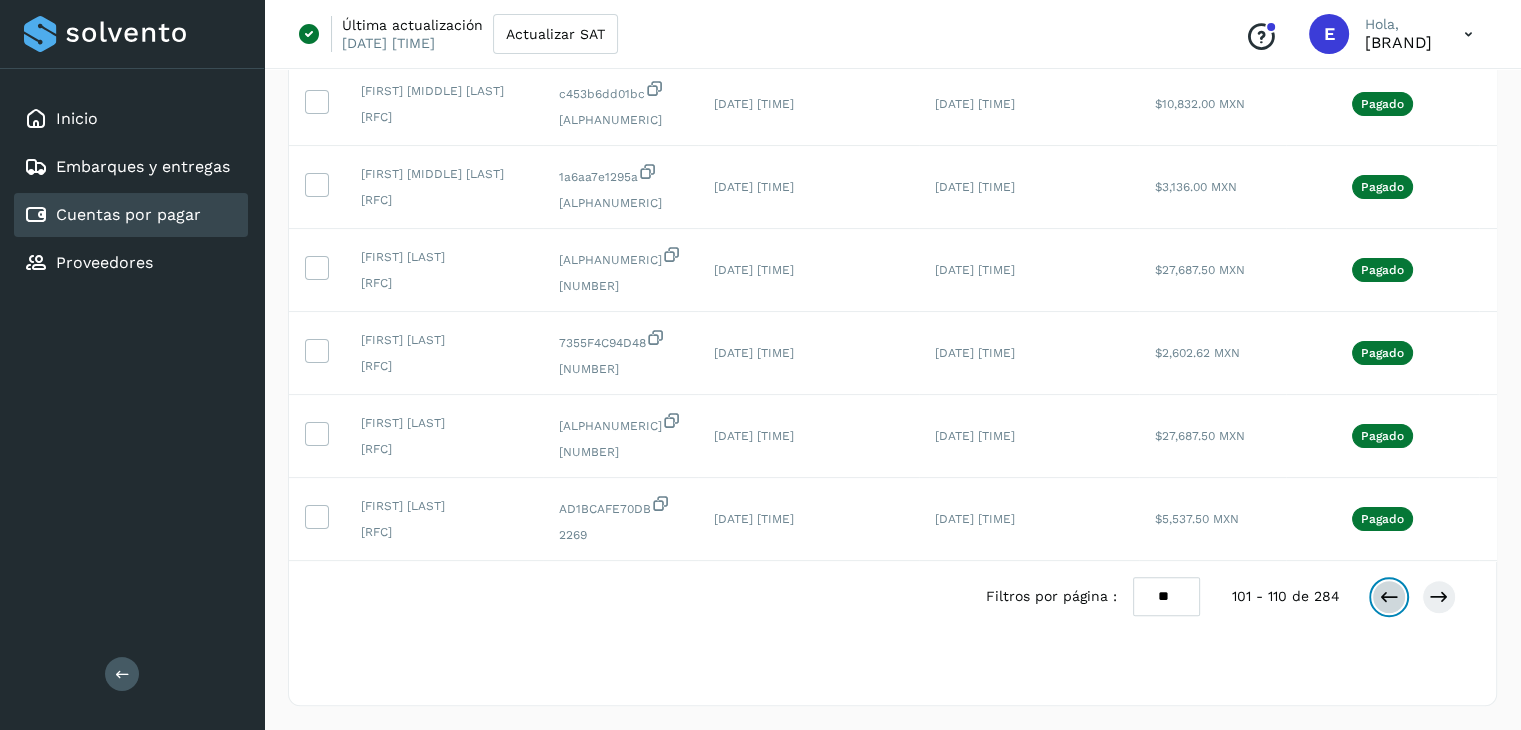 scroll, scrollTop: 633, scrollLeft: 0, axis: vertical 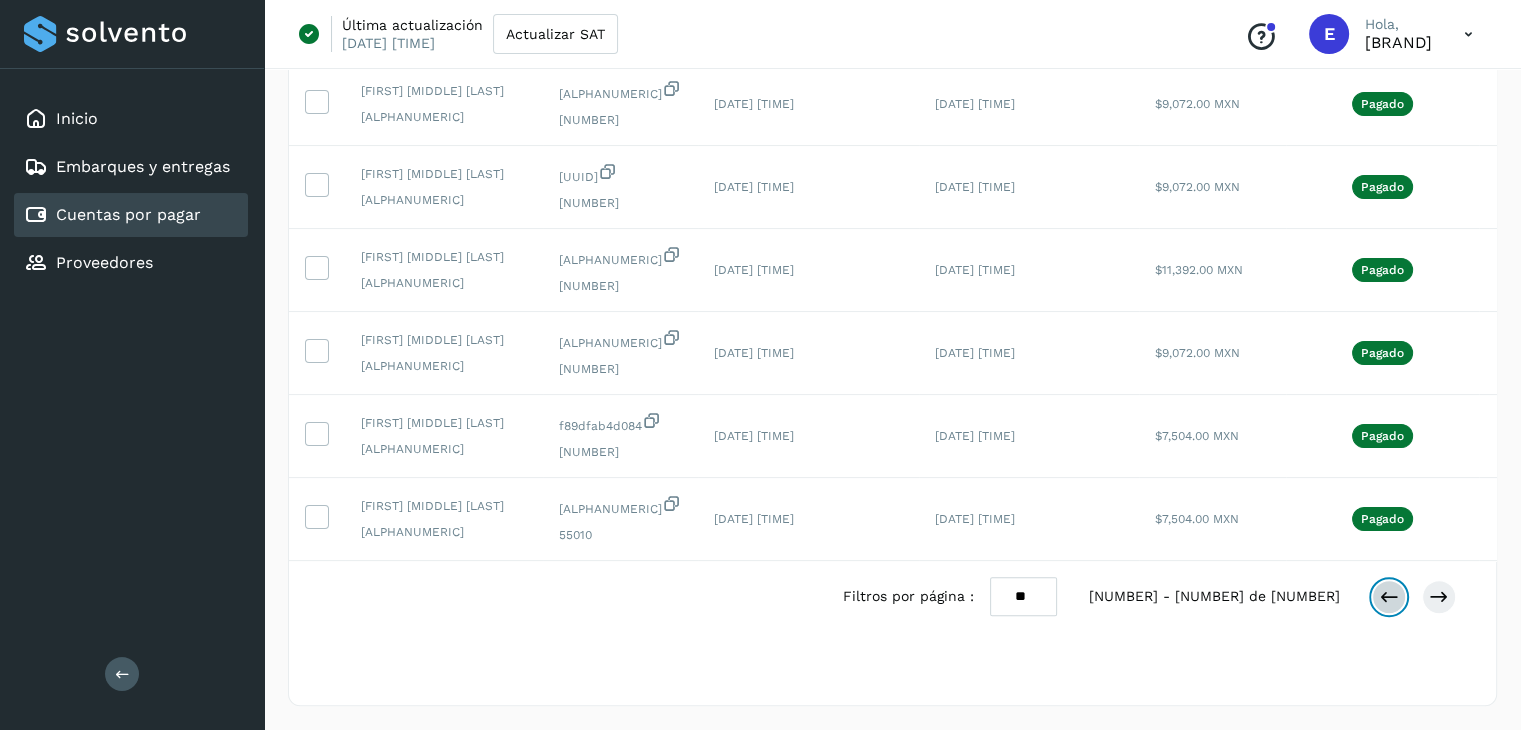 click at bounding box center [1389, 597] 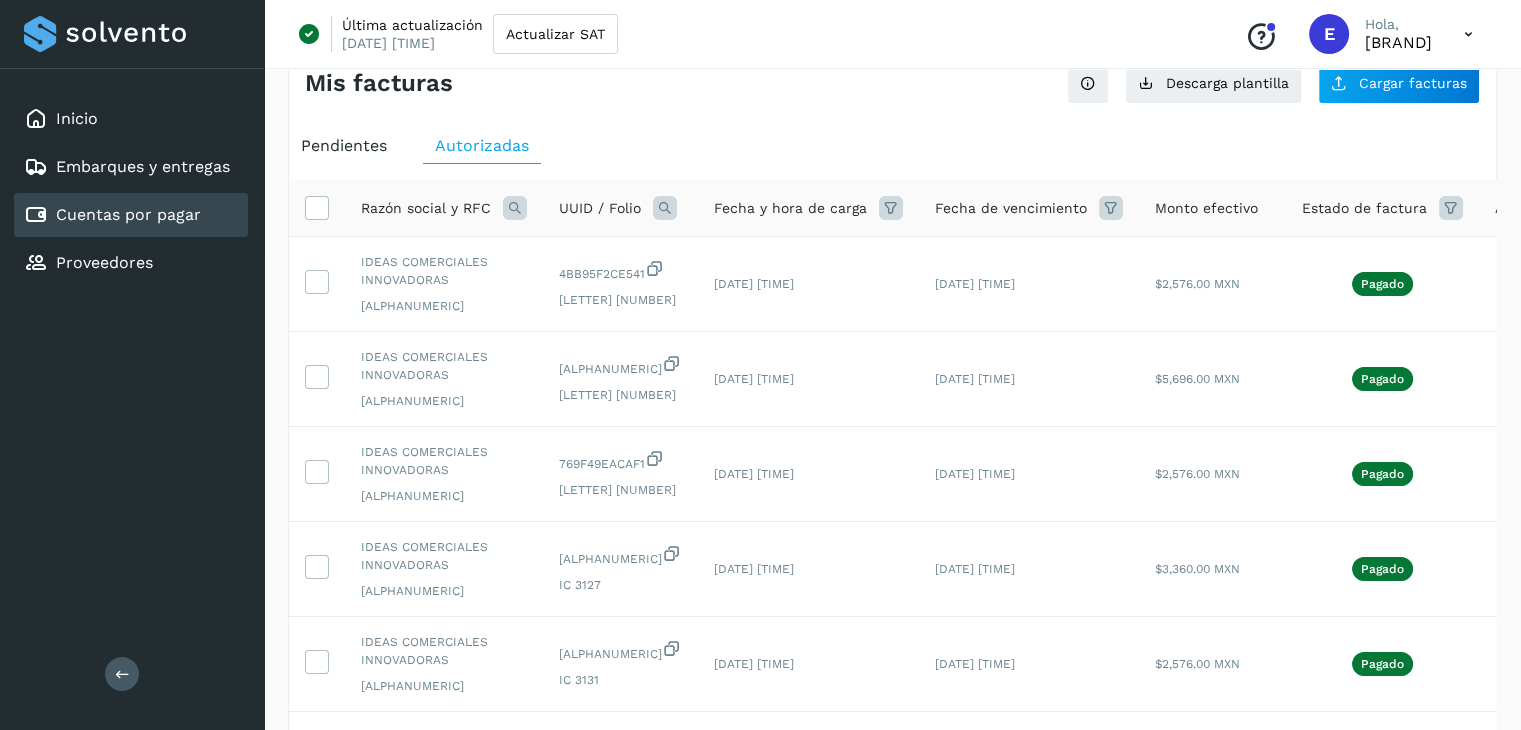 scroll, scrollTop: 680, scrollLeft: 0, axis: vertical 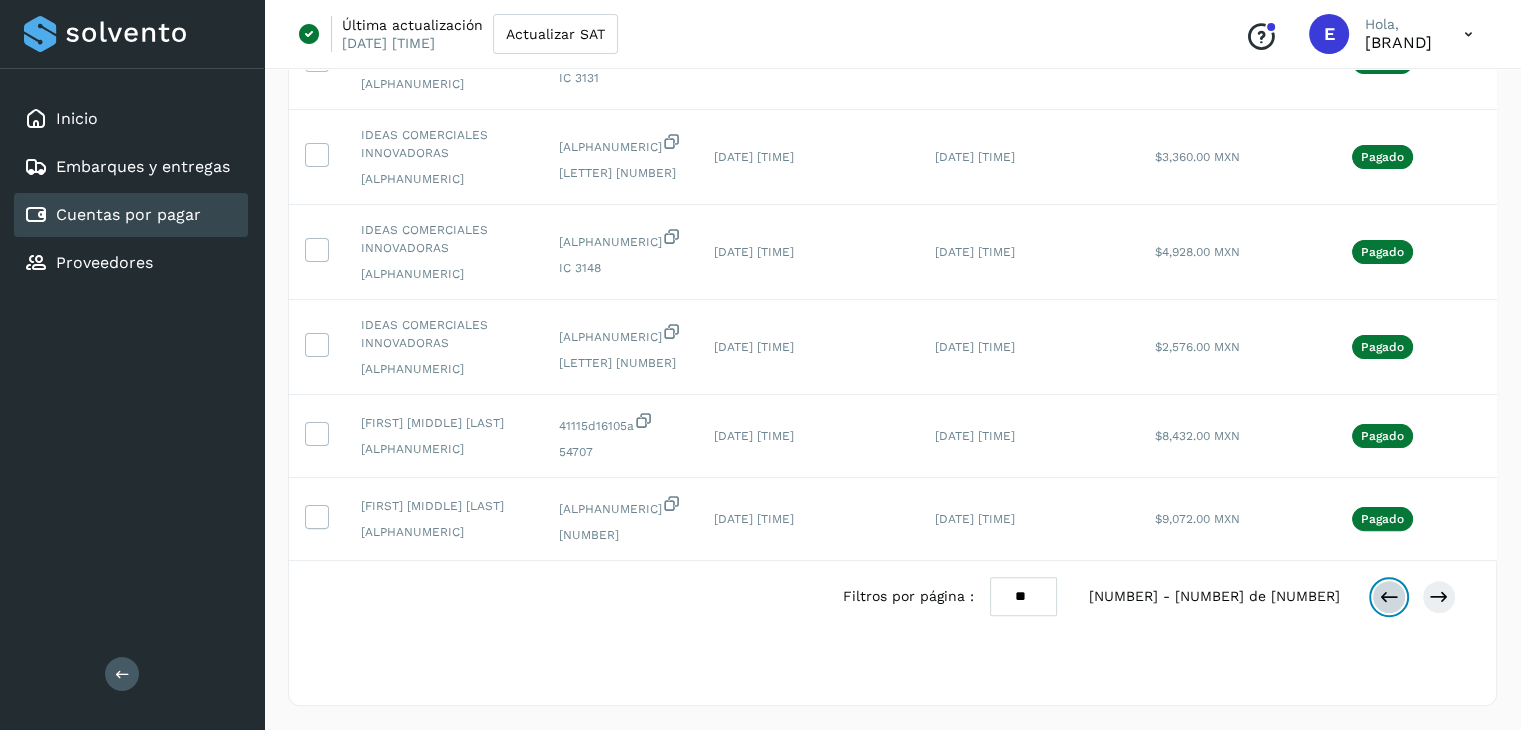 click at bounding box center [1389, 597] 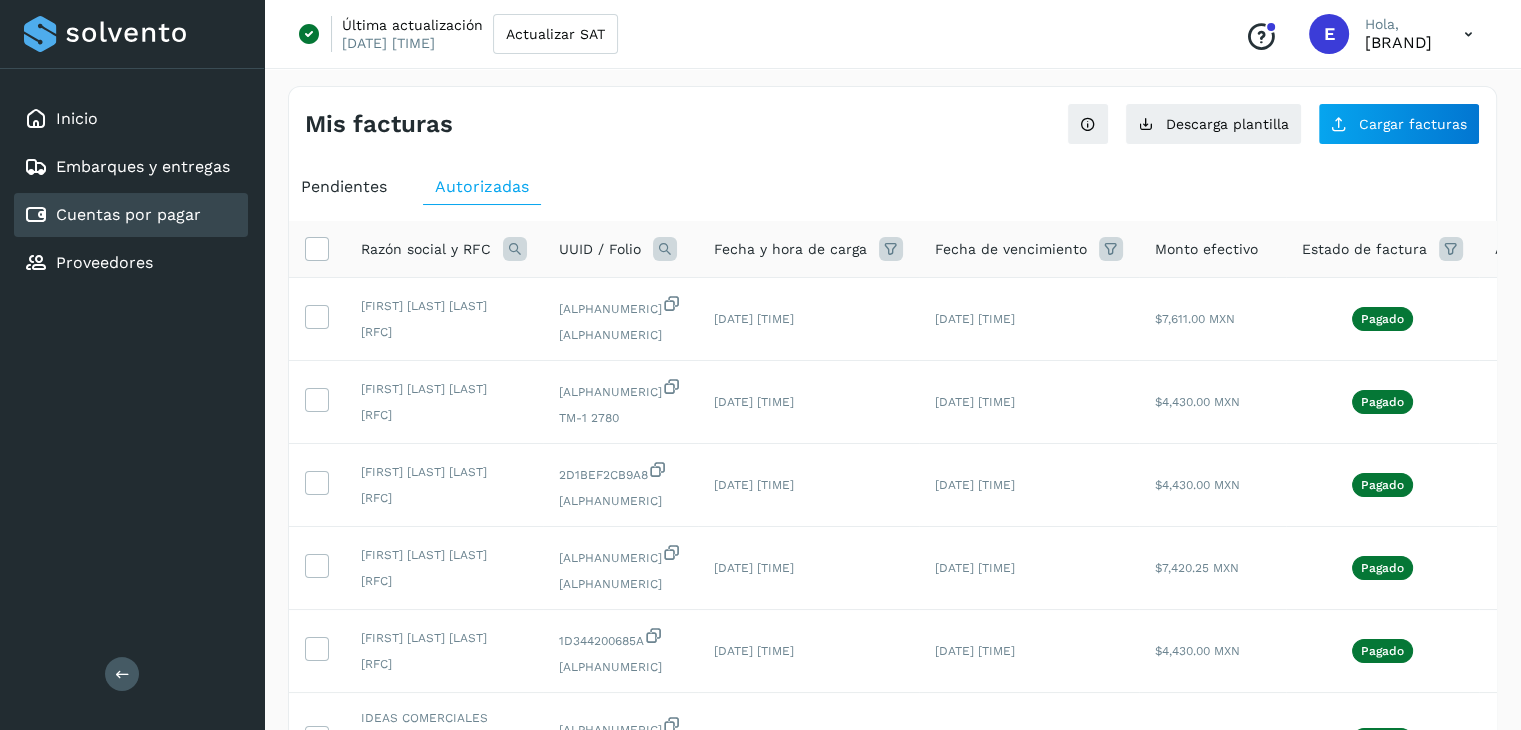 scroll, scrollTop: 621, scrollLeft: 0, axis: vertical 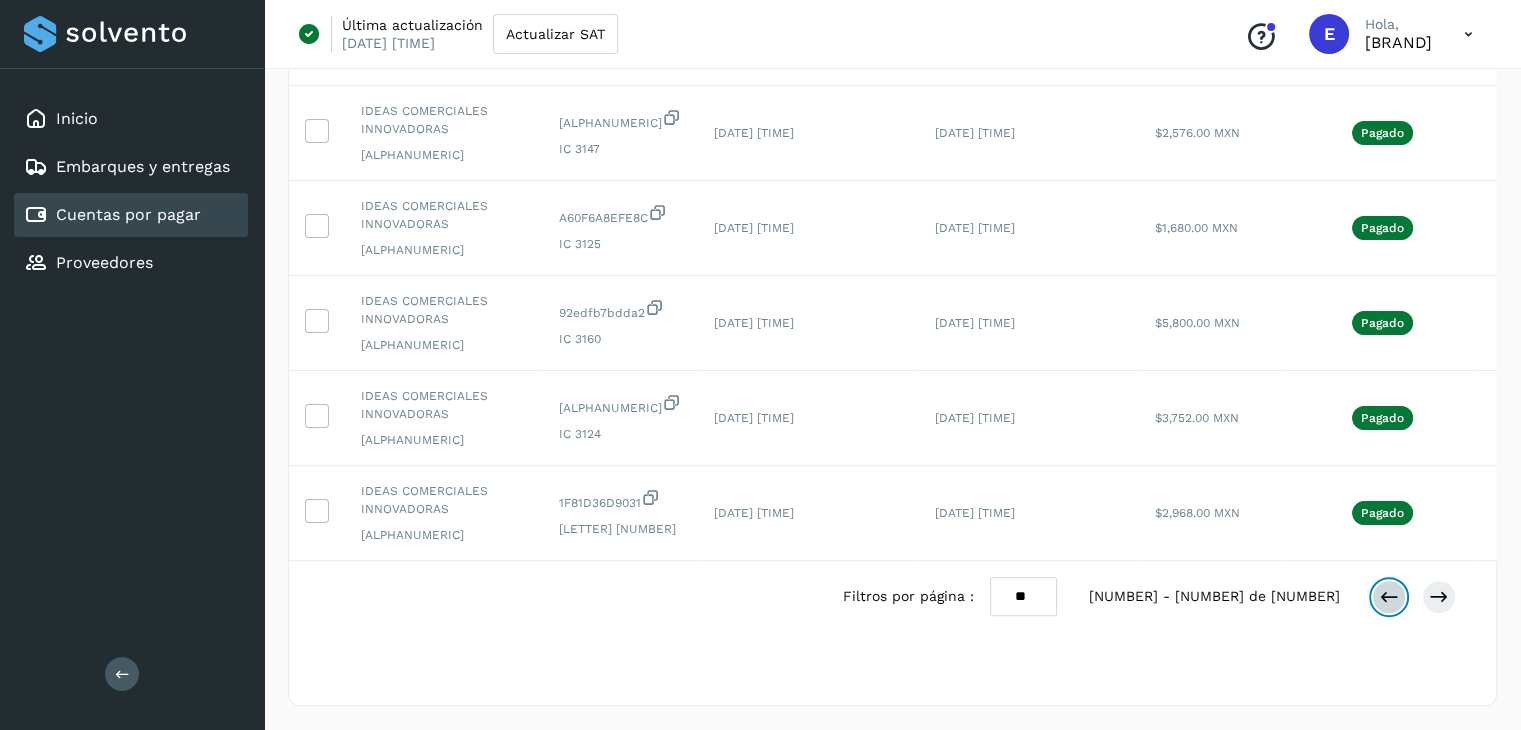 click at bounding box center (1389, 597) 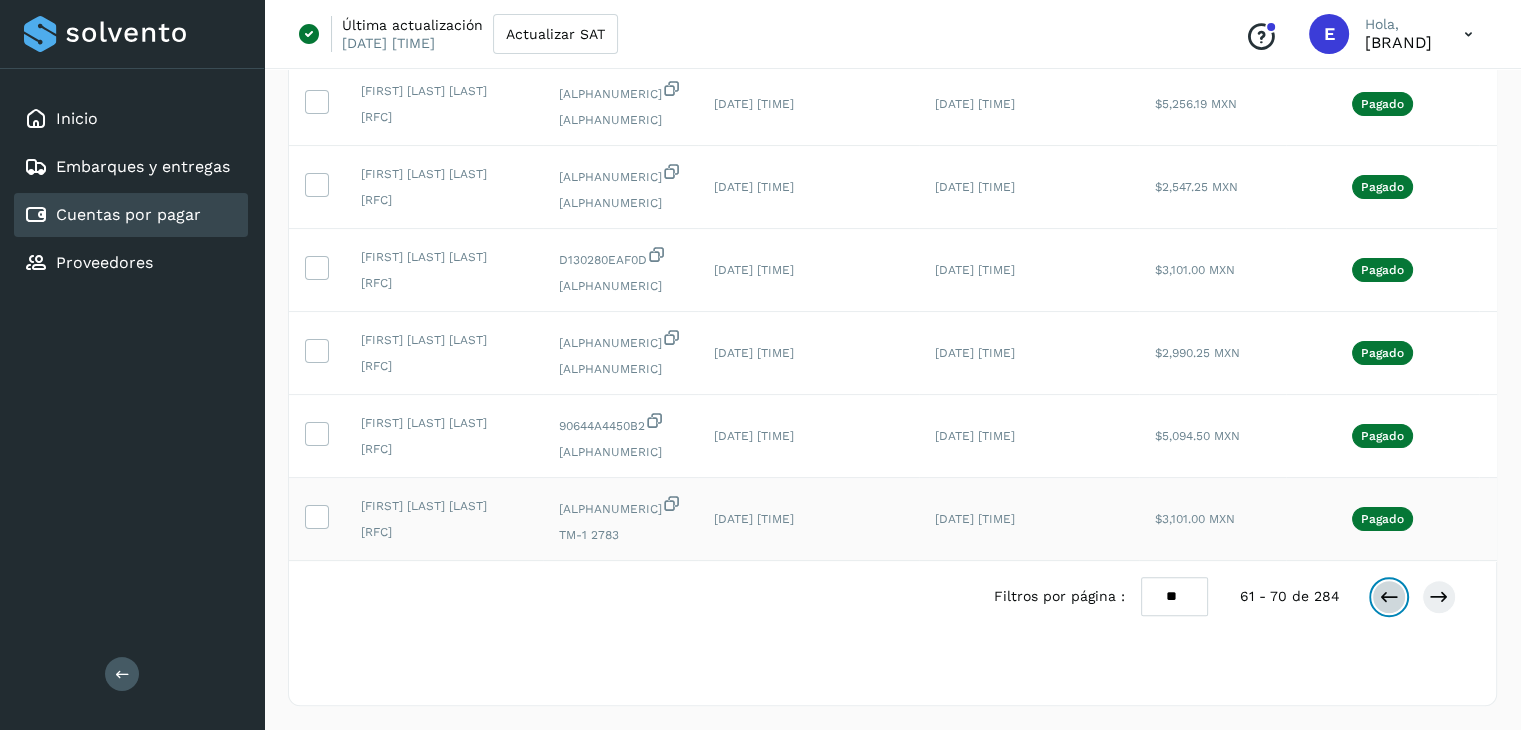 scroll, scrollTop: 0, scrollLeft: 0, axis: both 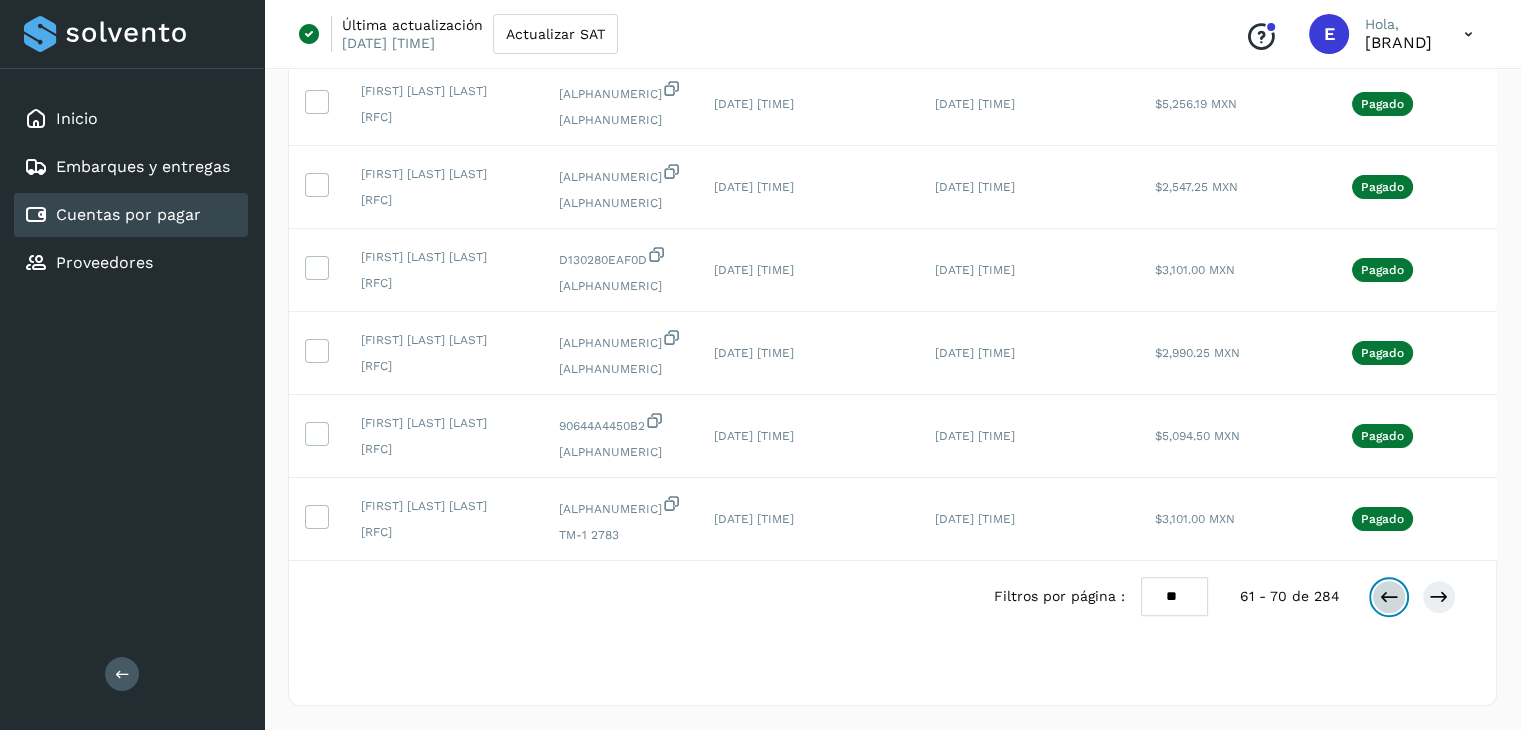 click at bounding box center (1389, 597) 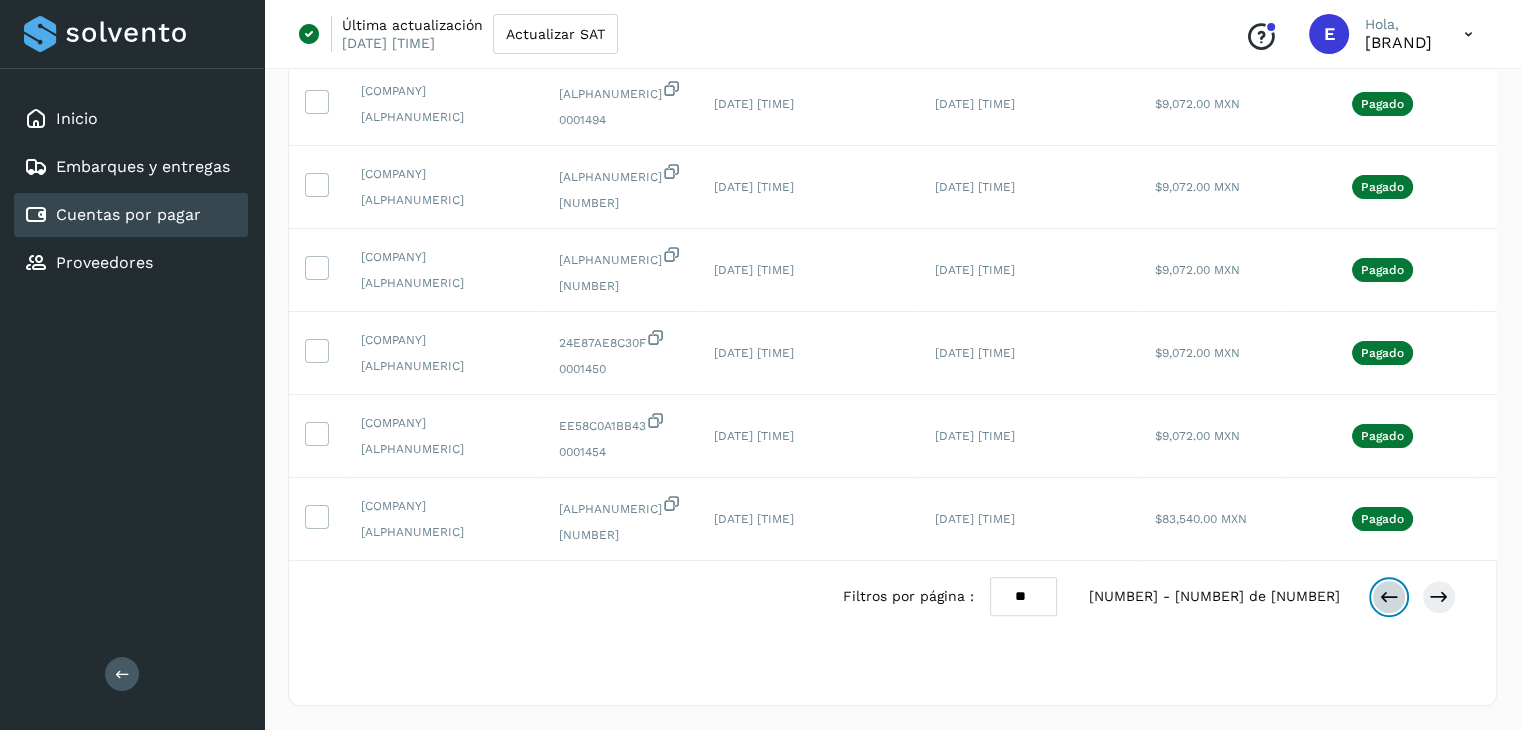 click at bounding box center [1389, 597] 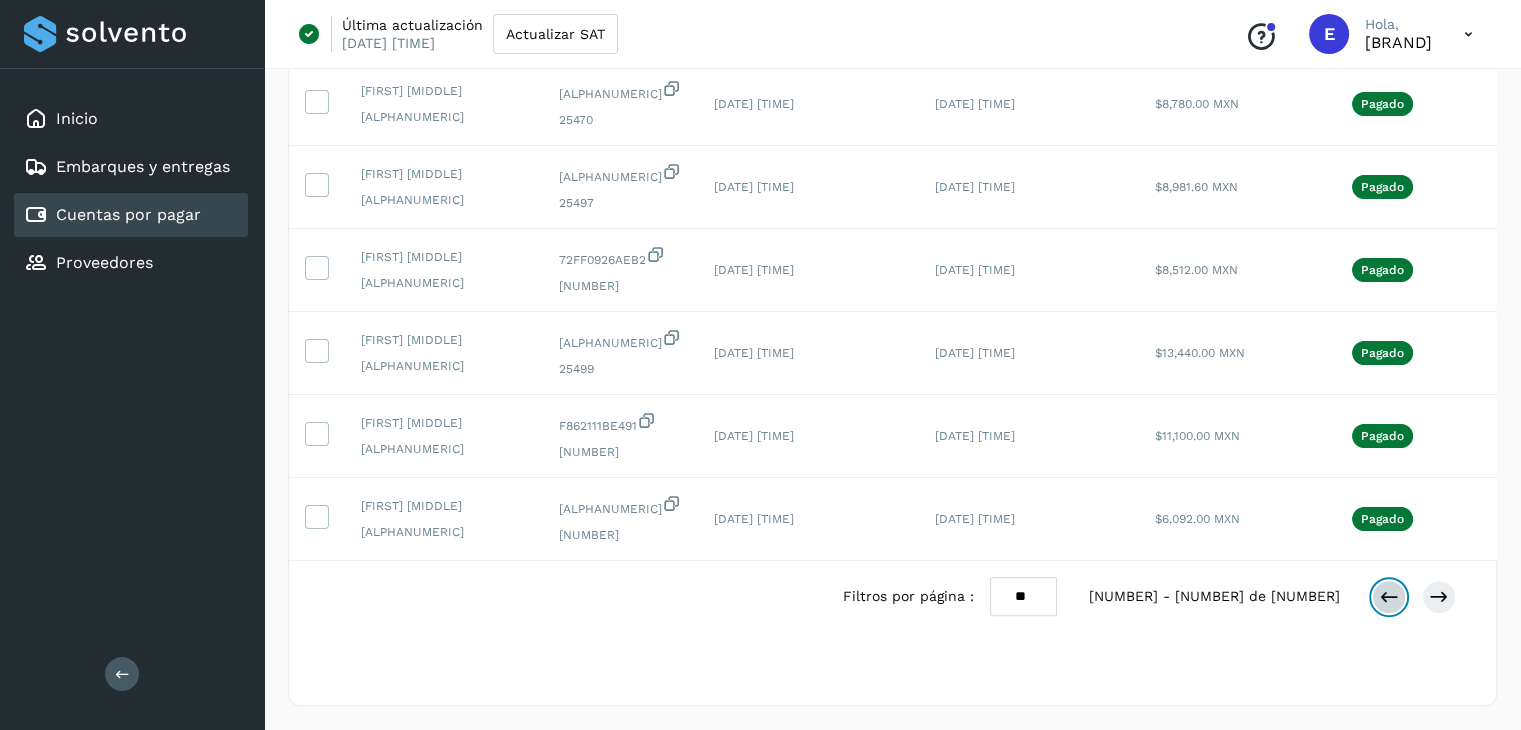 click at bounding box center (1389, 597) 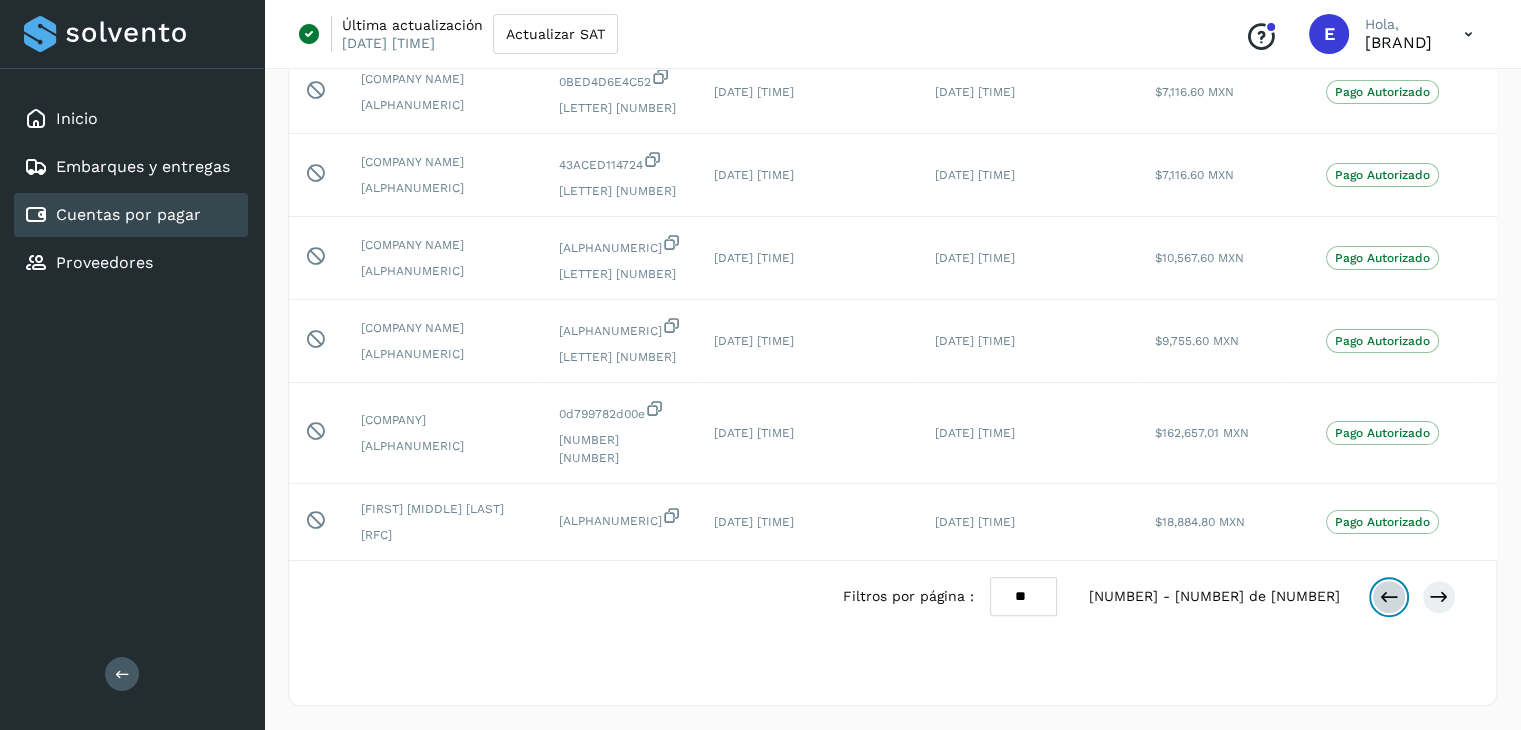 click at bounding box center (1389, 597) 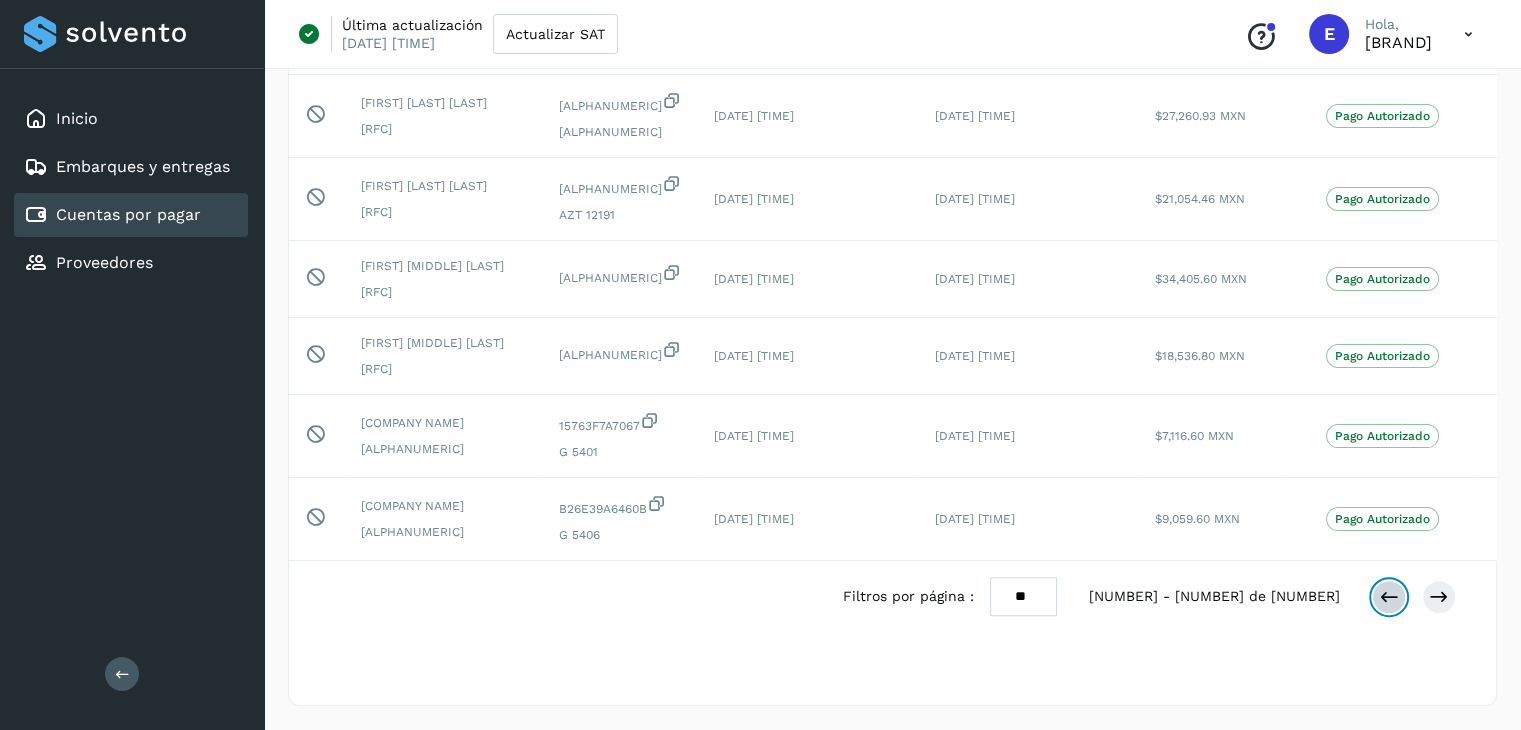 click at bounding box center (1389, 597) 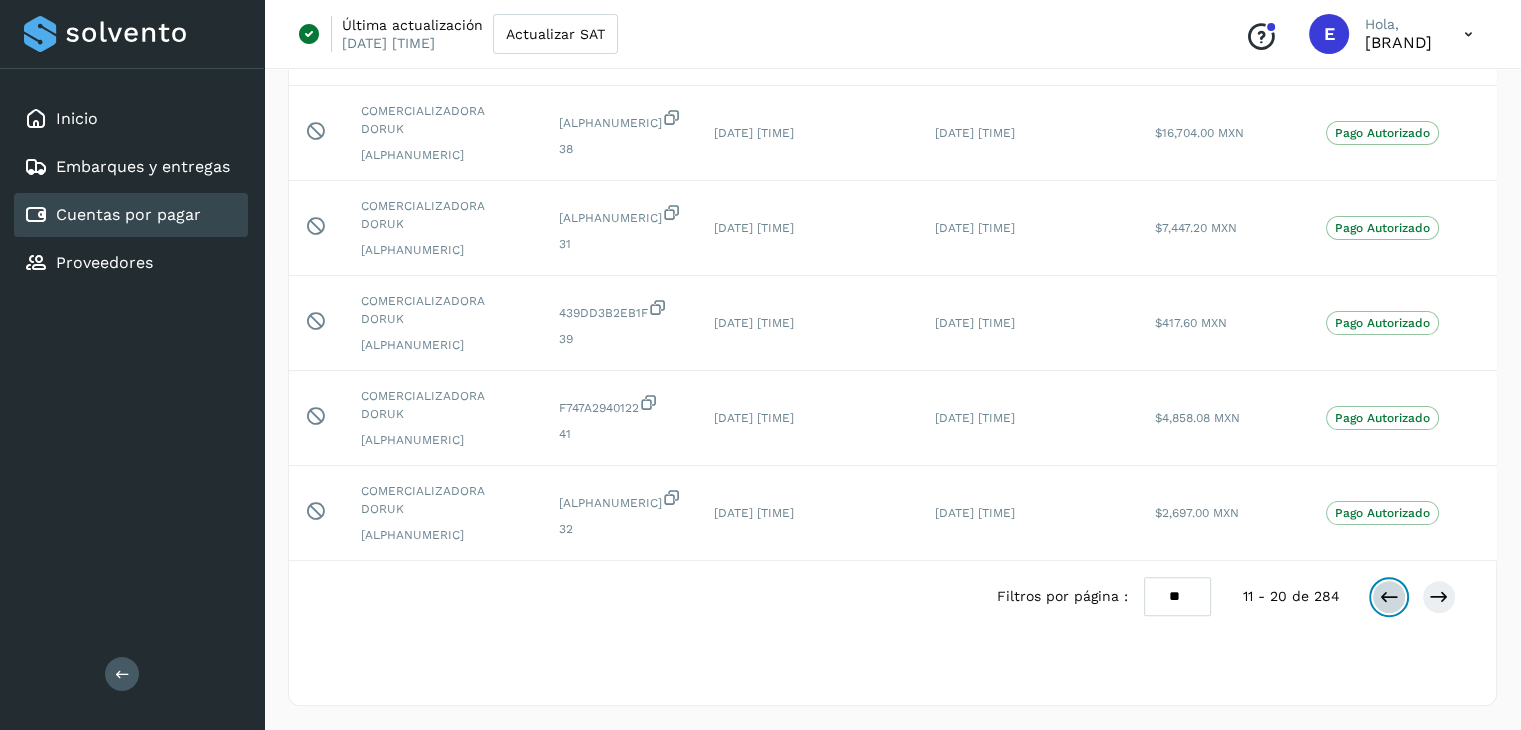 click at bounding box center [1389, 597] 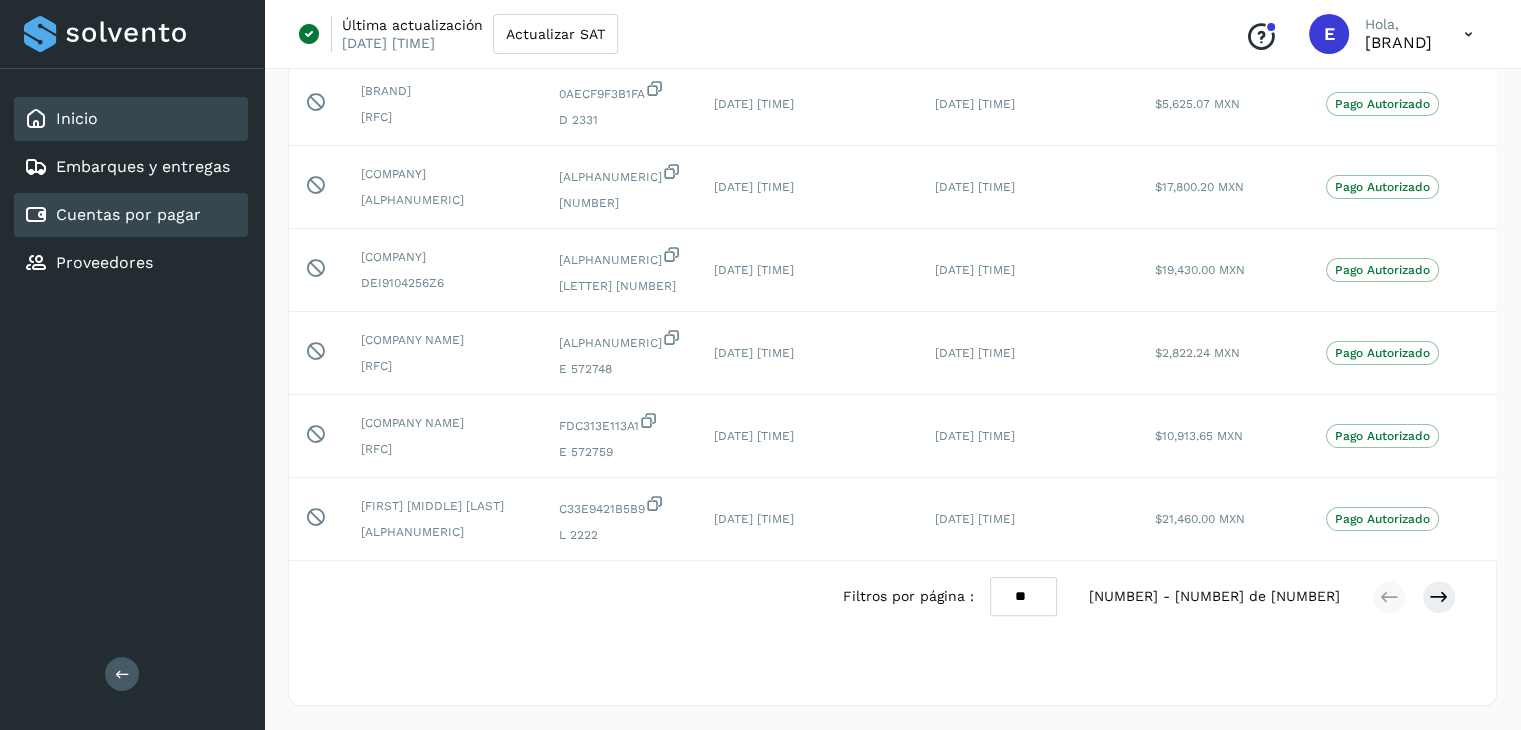 click on "Inicio" 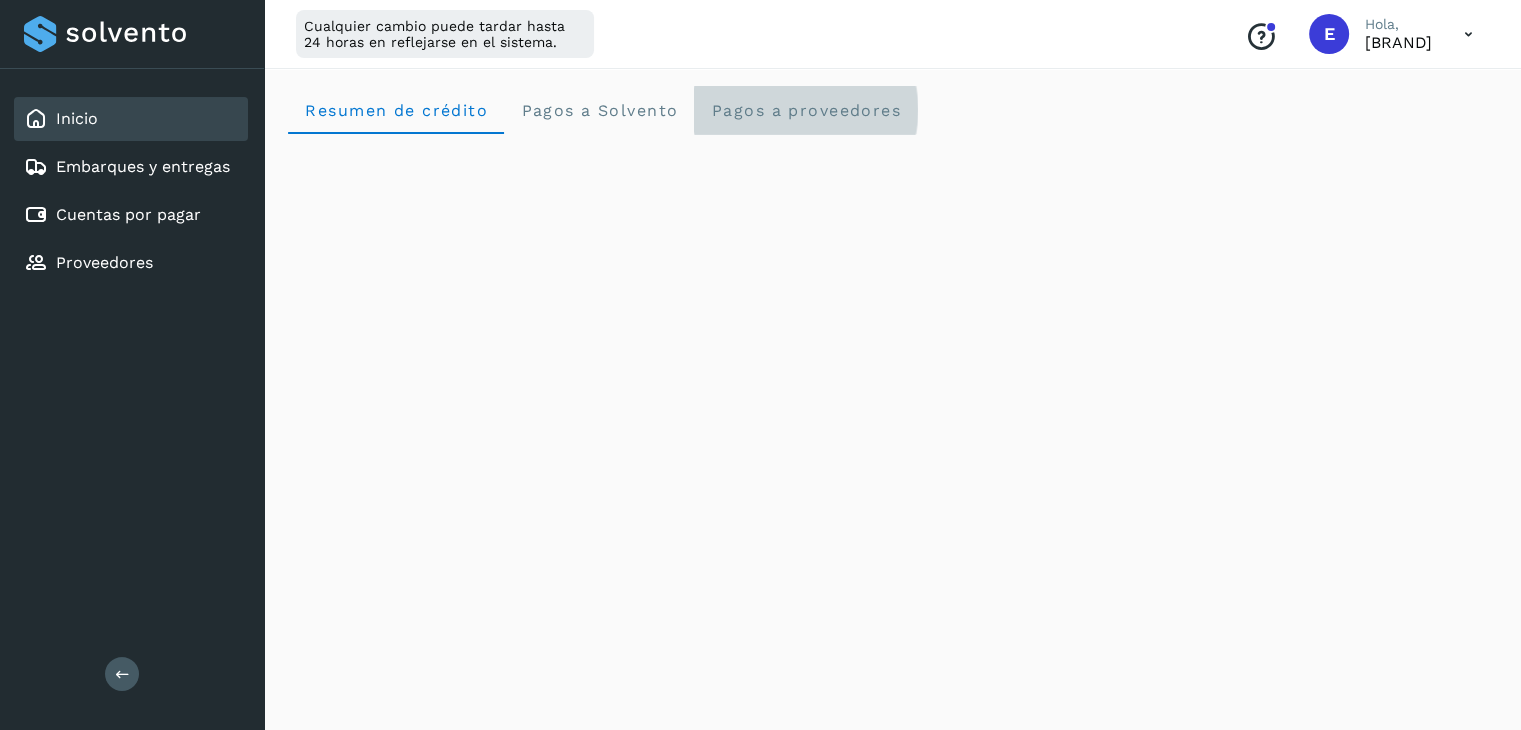 click on "Pagos a proveedores" 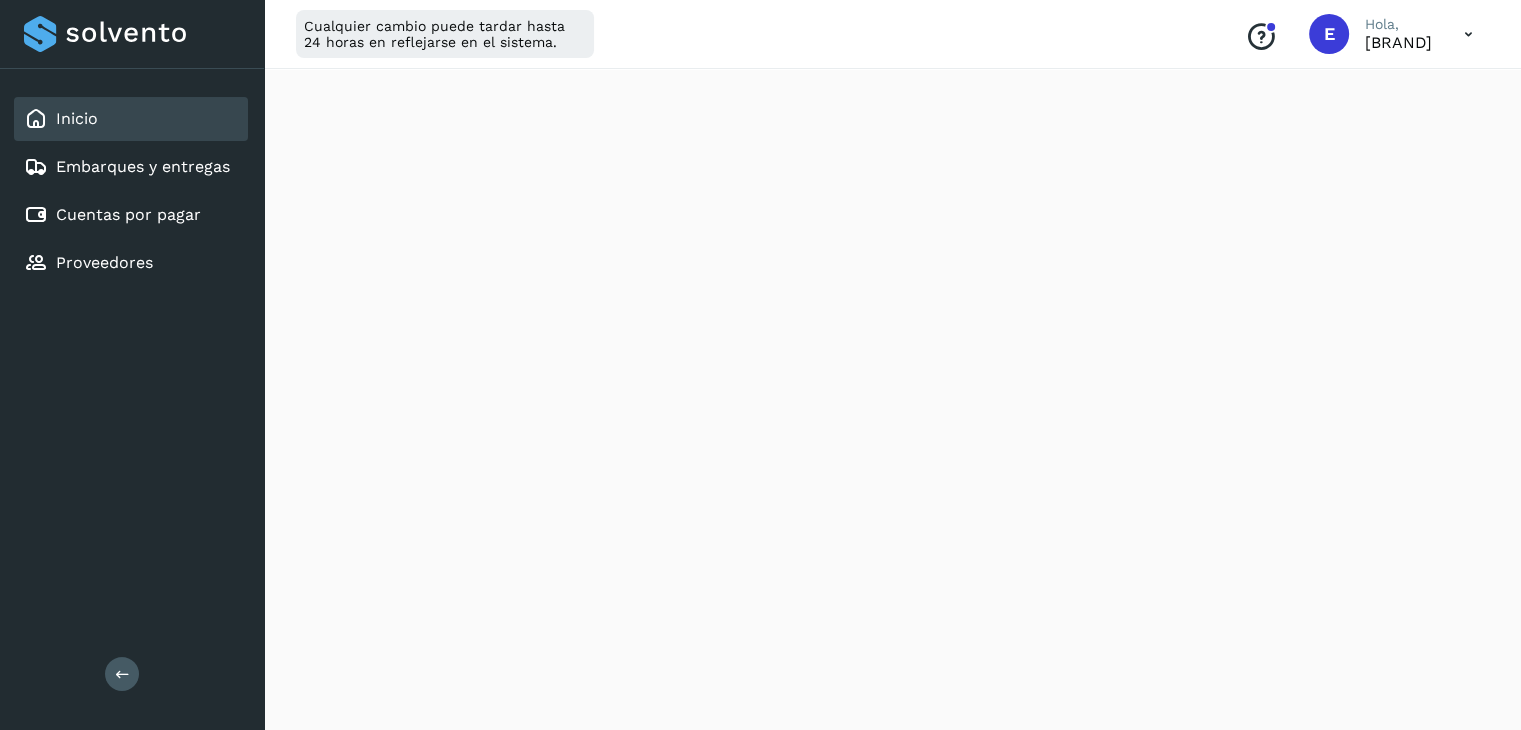 scroll, scrollTop: 836, scrollLeft: 0, axis: vertical 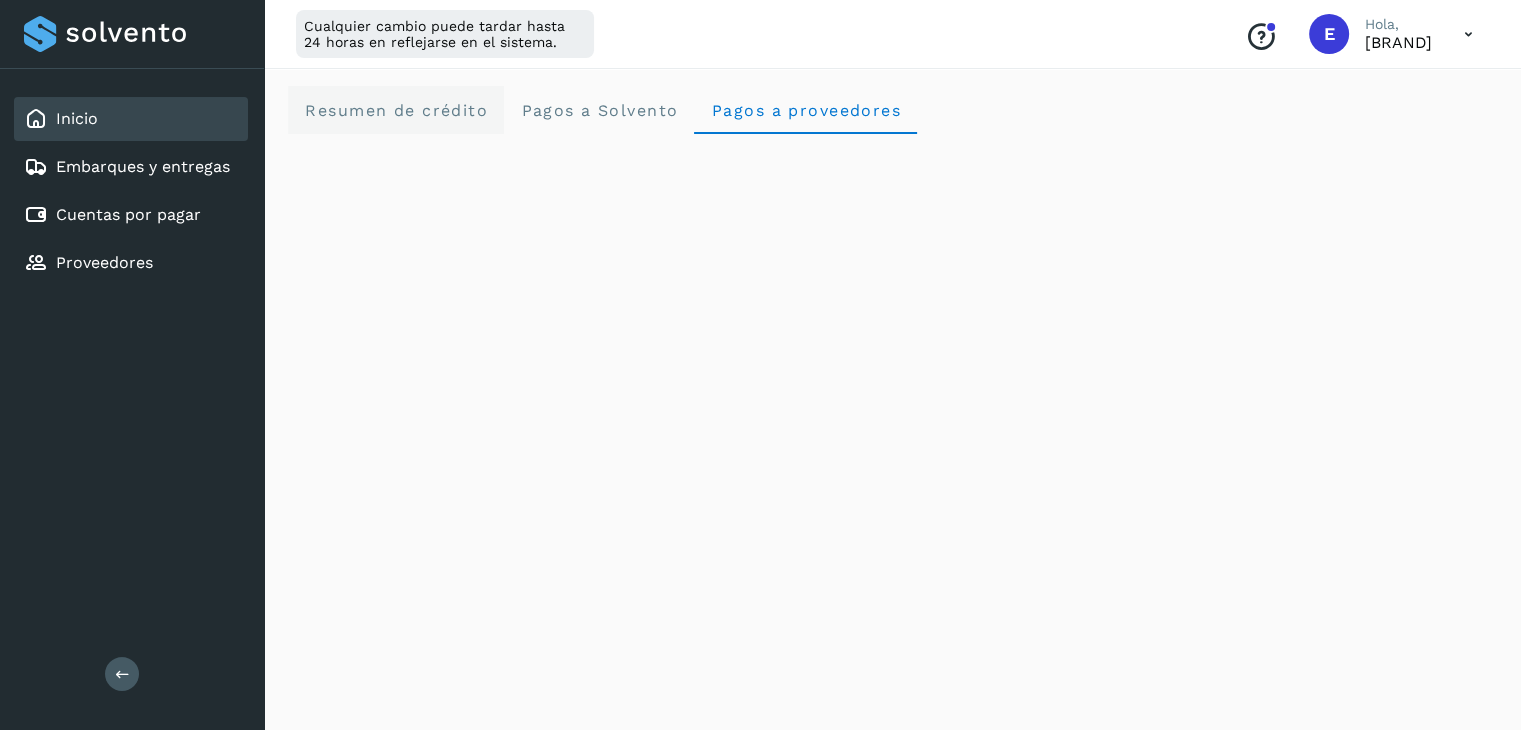 click on "Resumen de crédito" 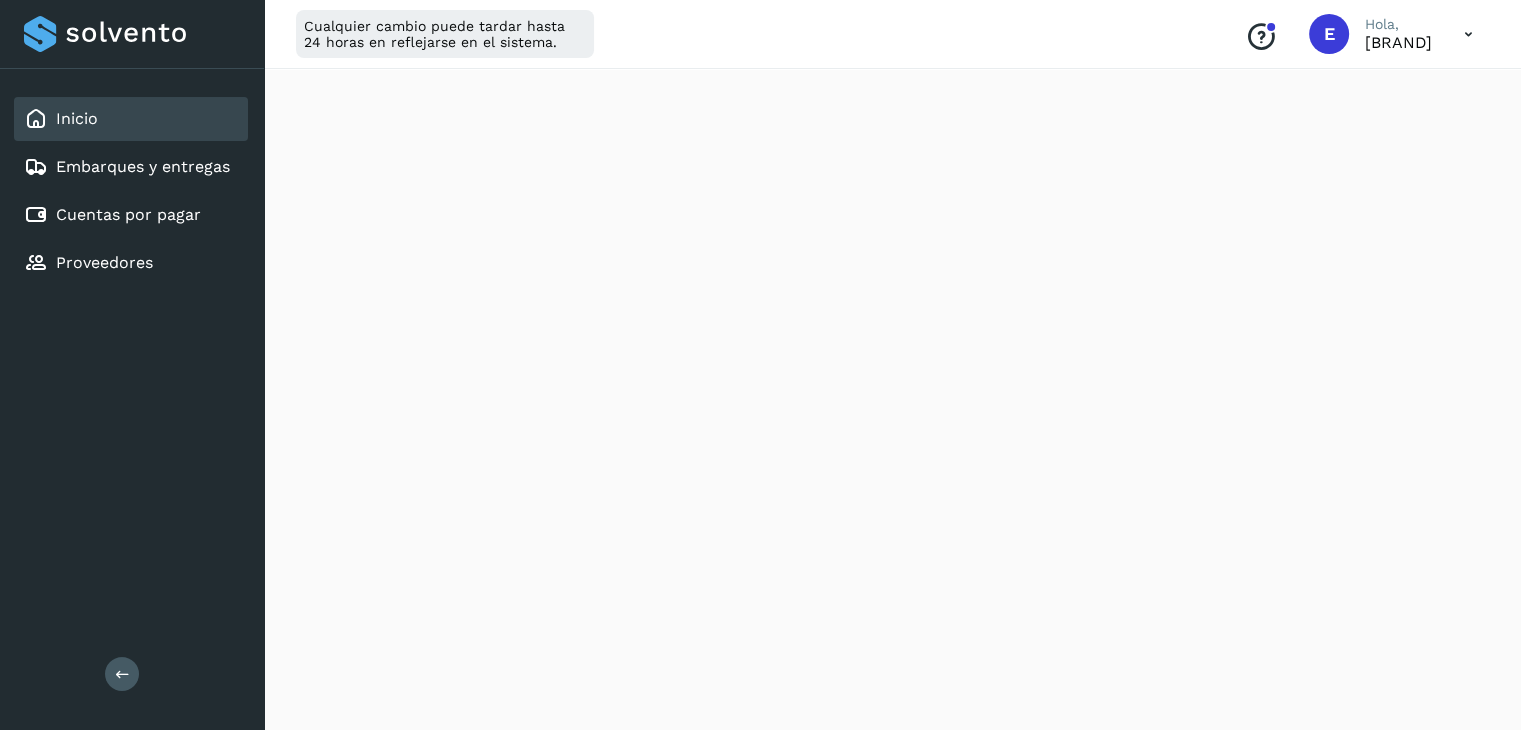 scroll, scrollTop: 1204, scrollLeft: 0, axis: vertical 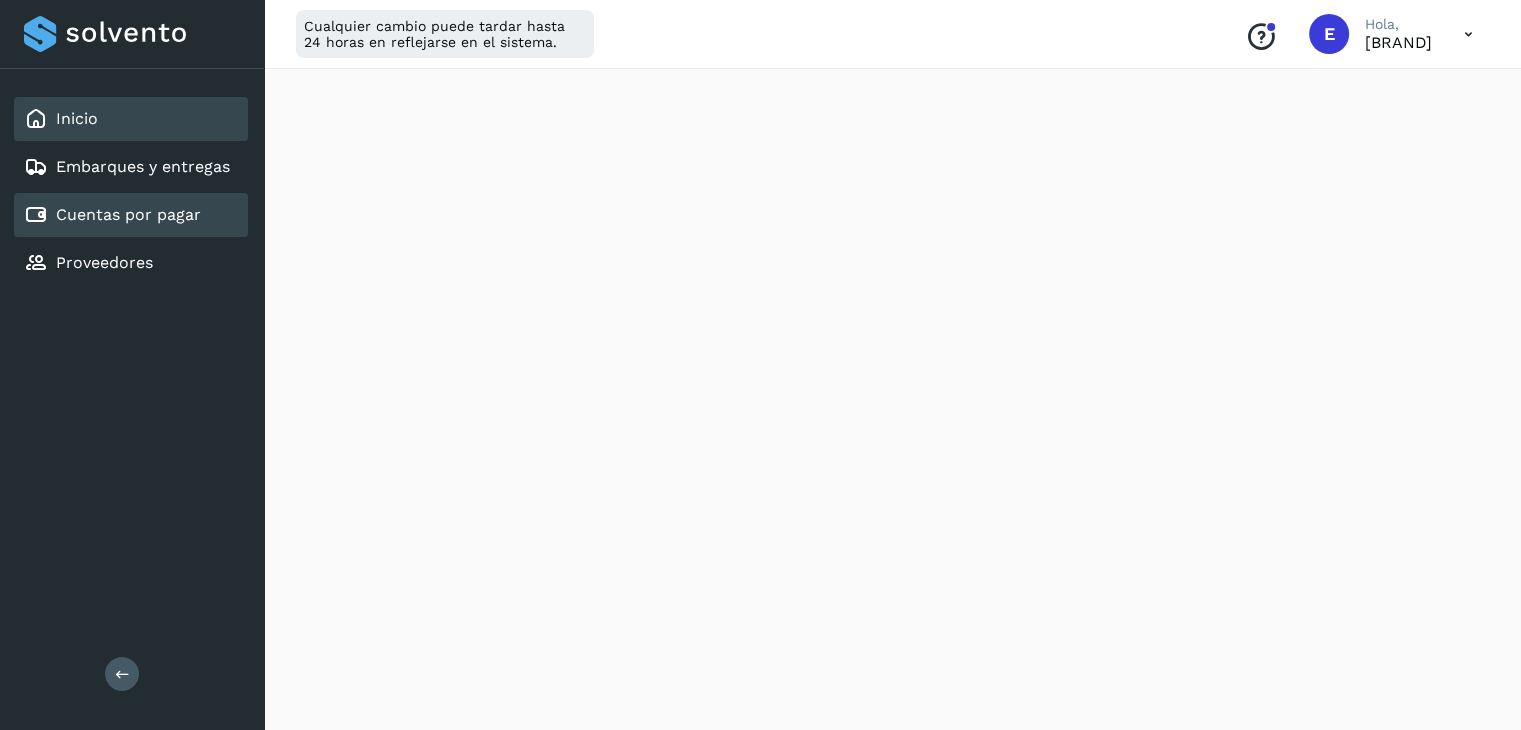 click on "Cuentas por pagar" 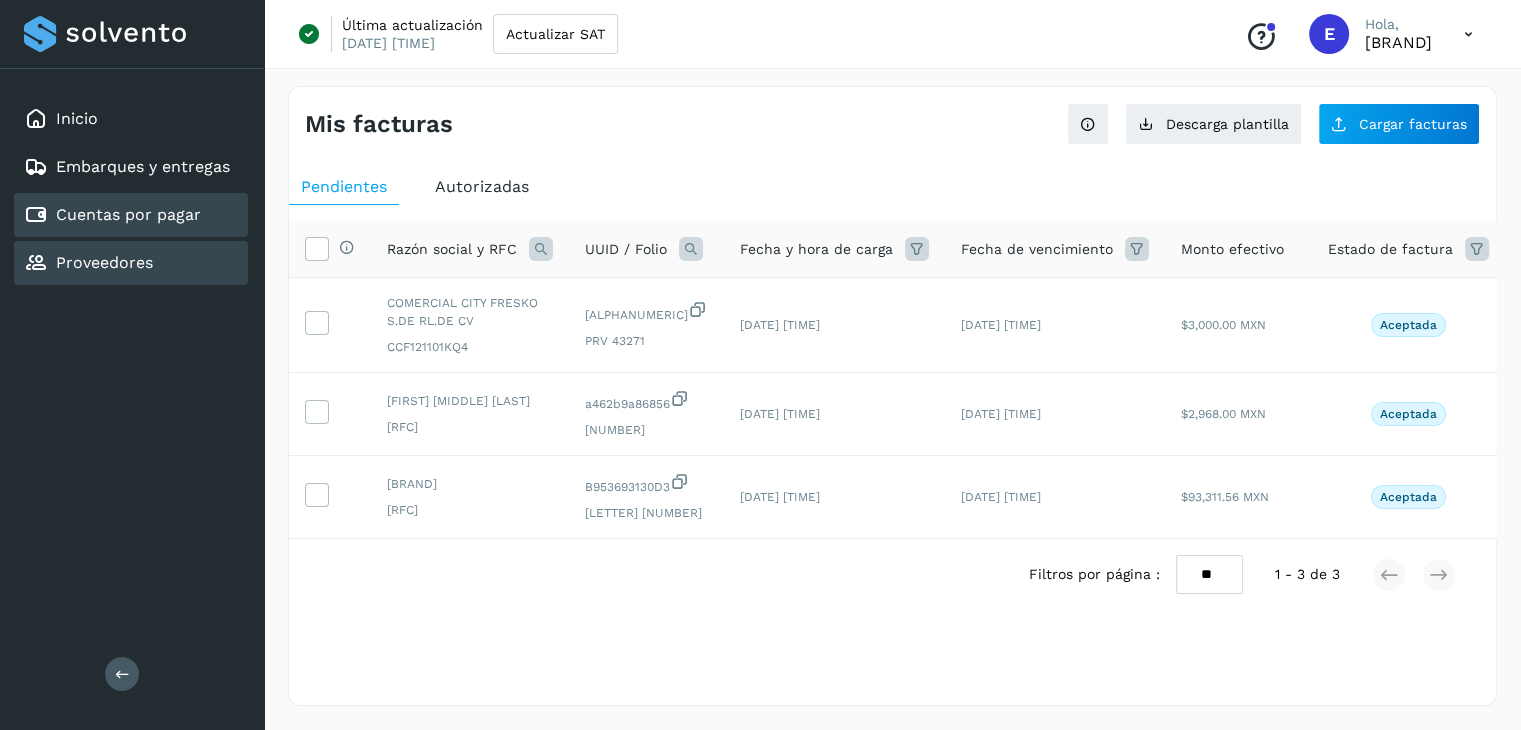 scroll, scrollTop: 4, scrollLeft: 0, axis: vertical 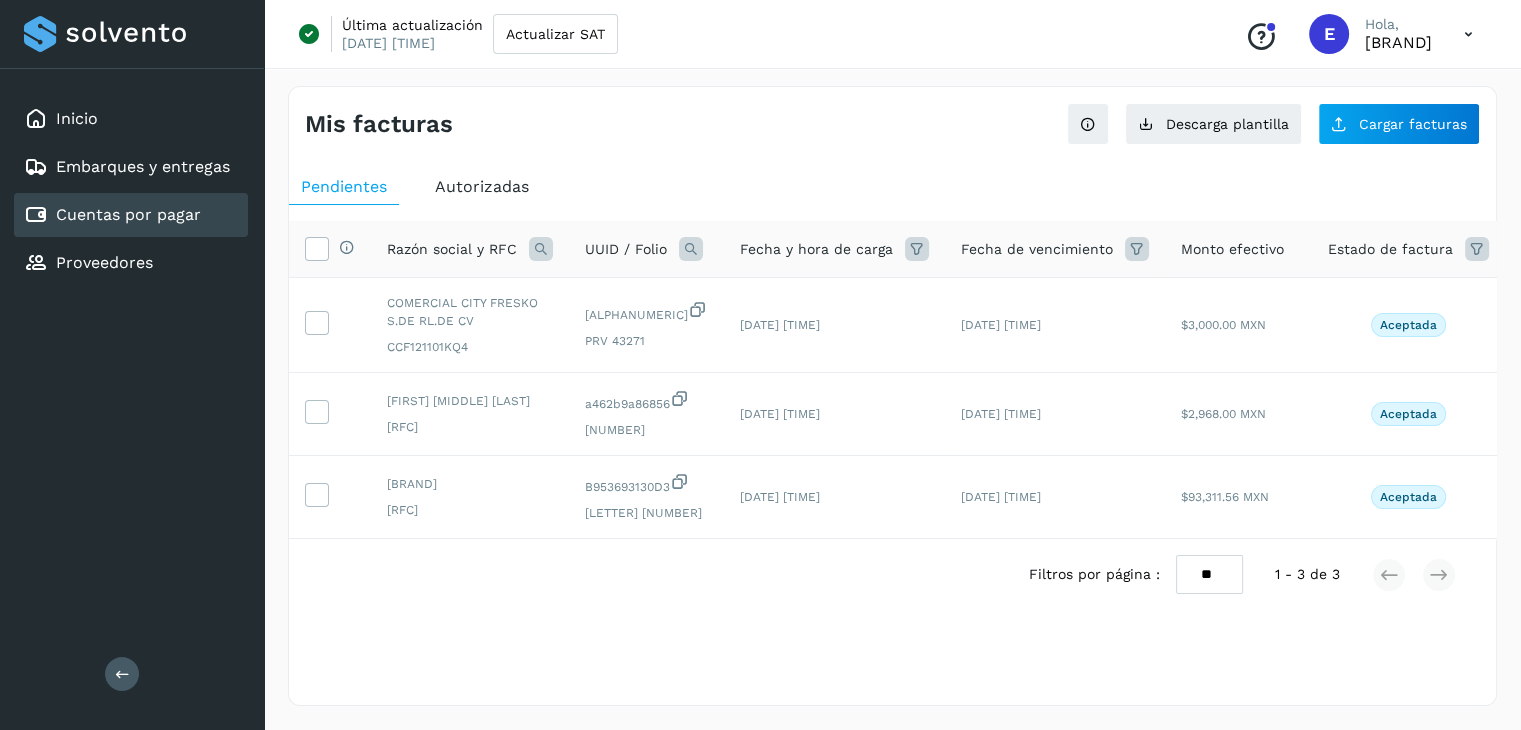 click on "Autorizadas" at bounding box center [482, 186] 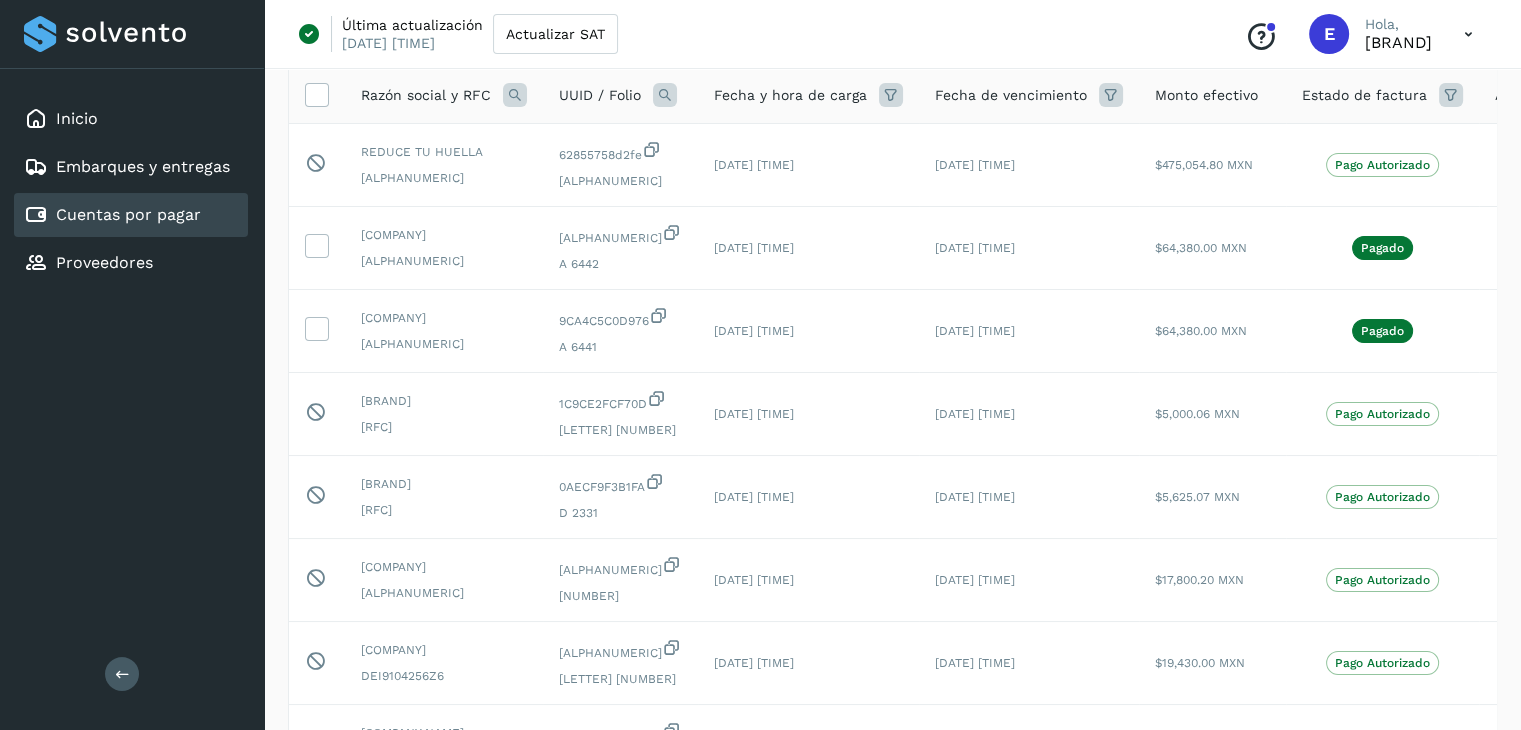 scroll, scrollTop: 657, scrollLeft: 0, axis: vertical 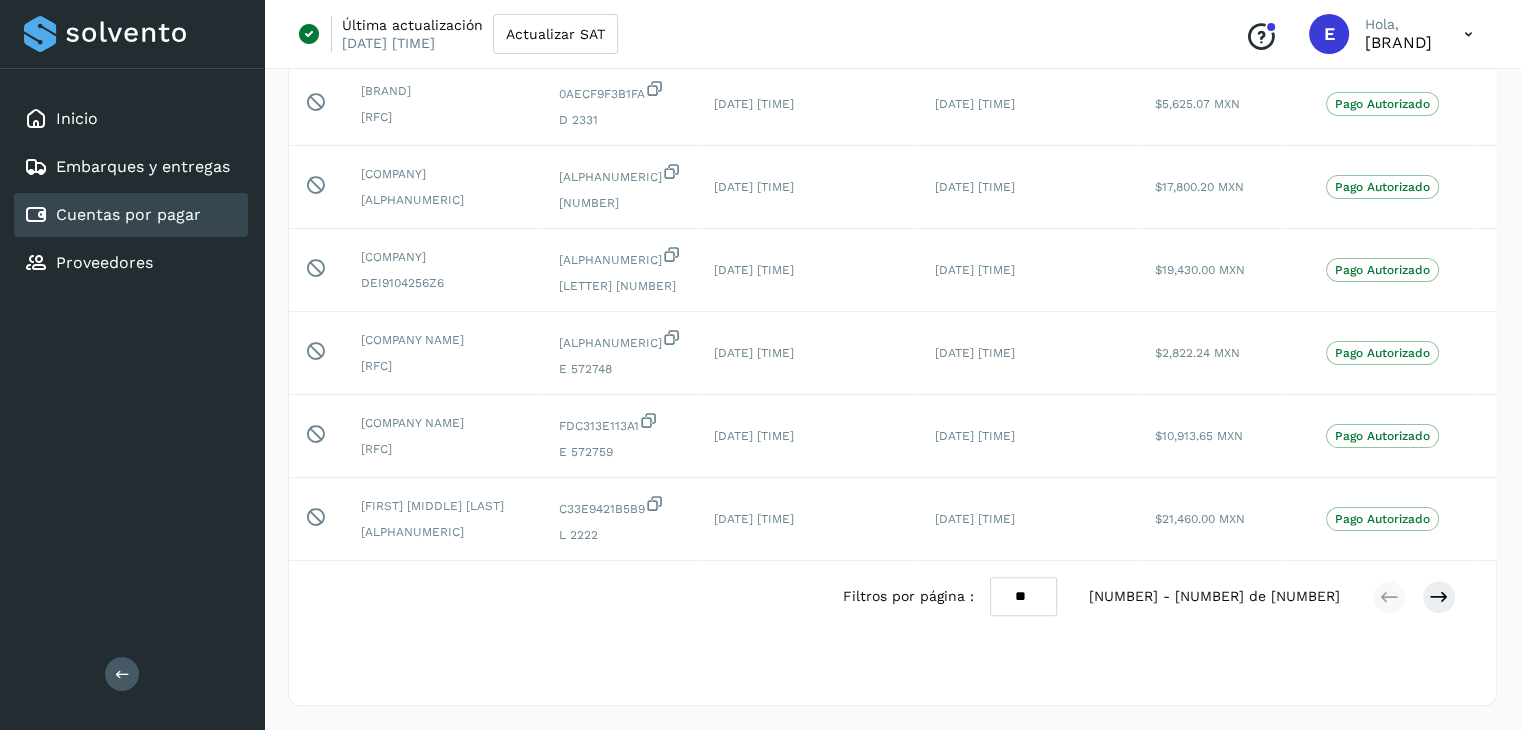 click on "** ** **" at bounding box center [1023, 596] 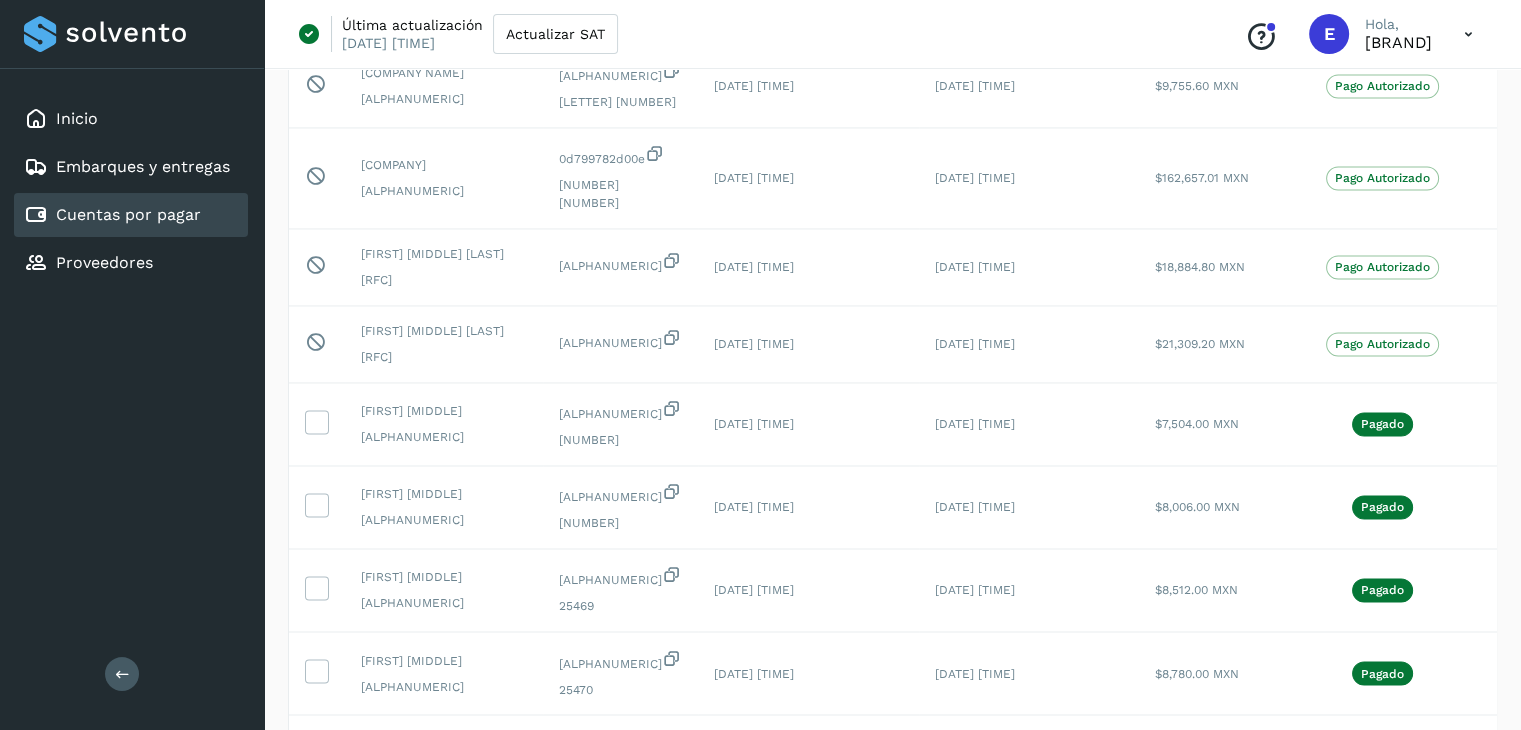 scroll, scrollTop: 4264, scrollLeft: 0, axis: vertical 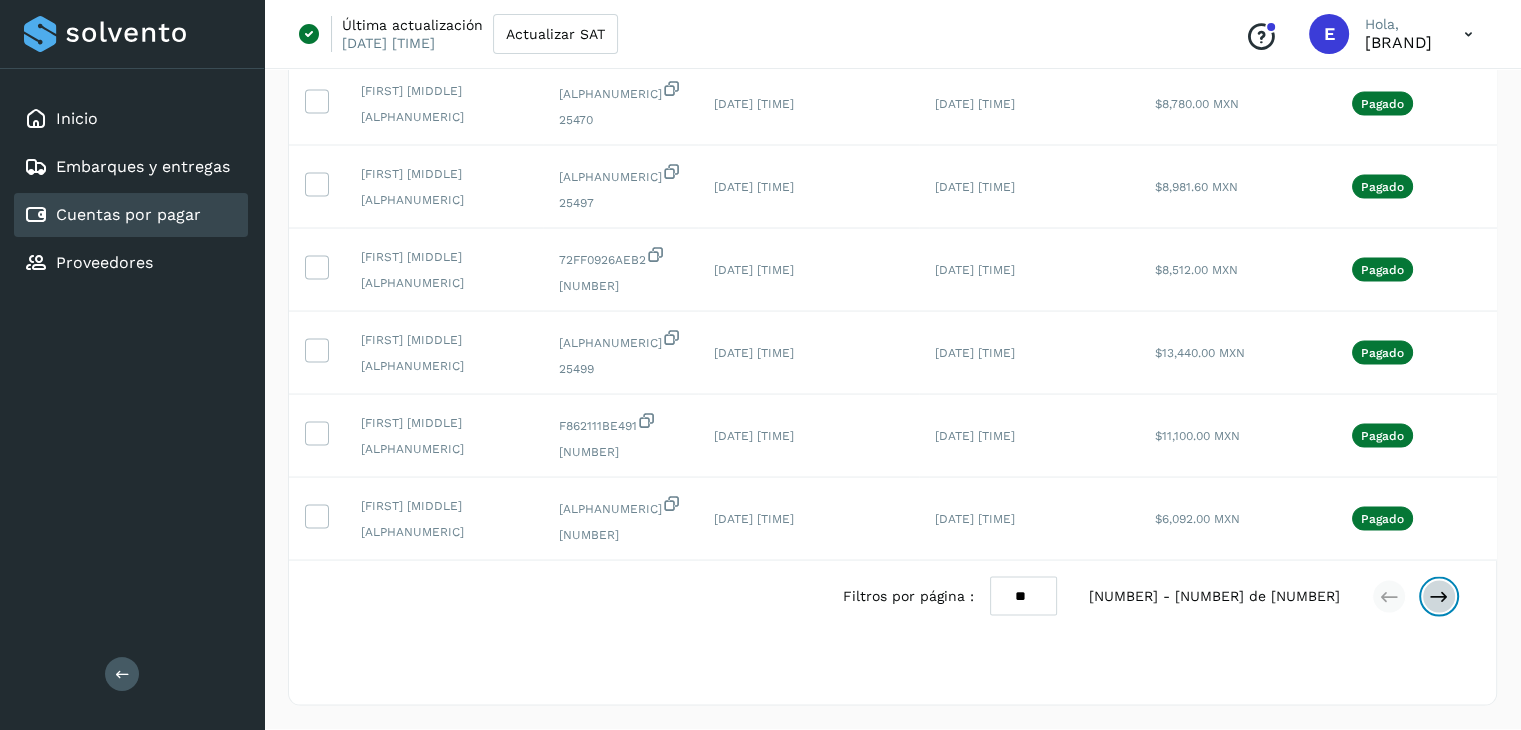 click at bounding box center (1439, 597) 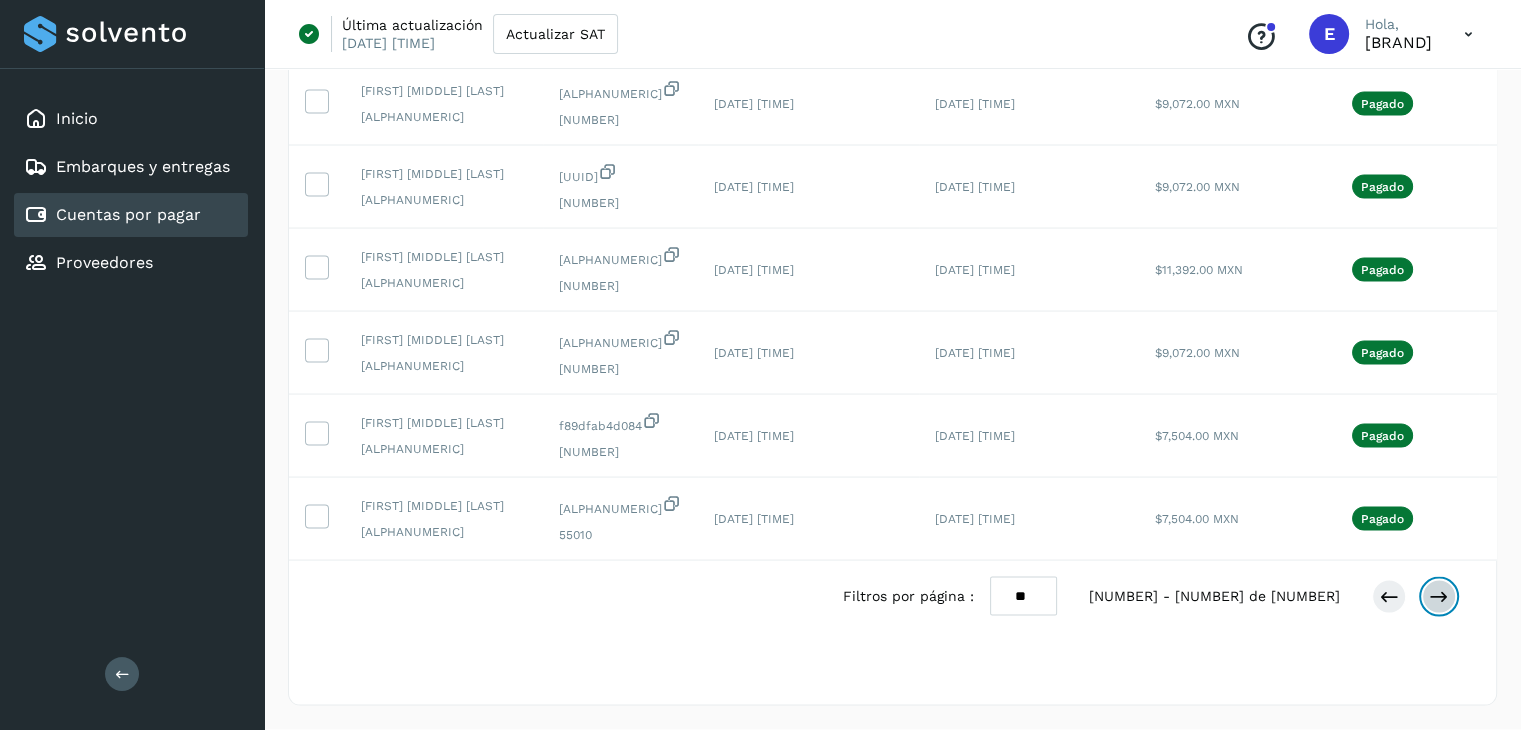 click at bounding box center [1439, 597] 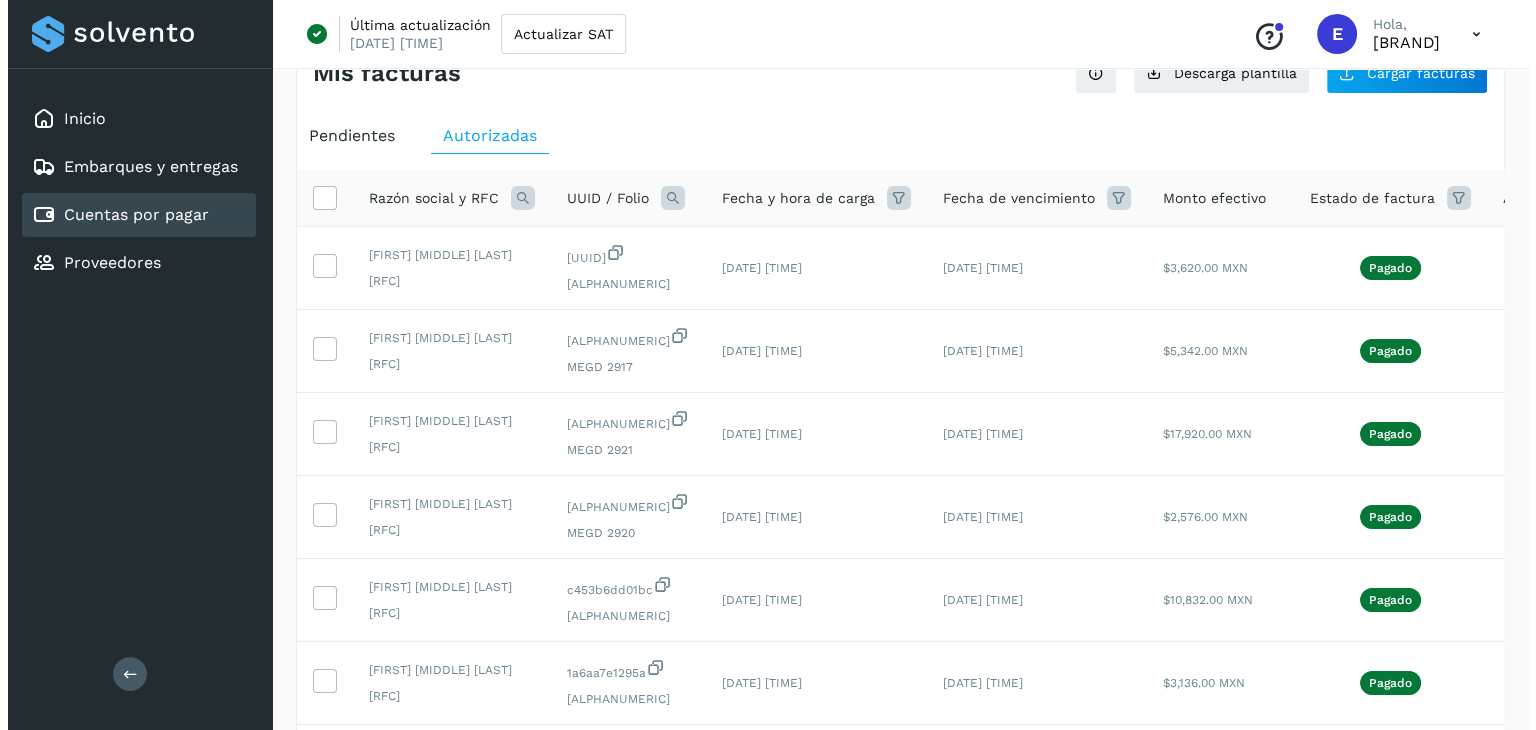 scroll, scrollTop: 0, scrollLeft: 0, axis: both 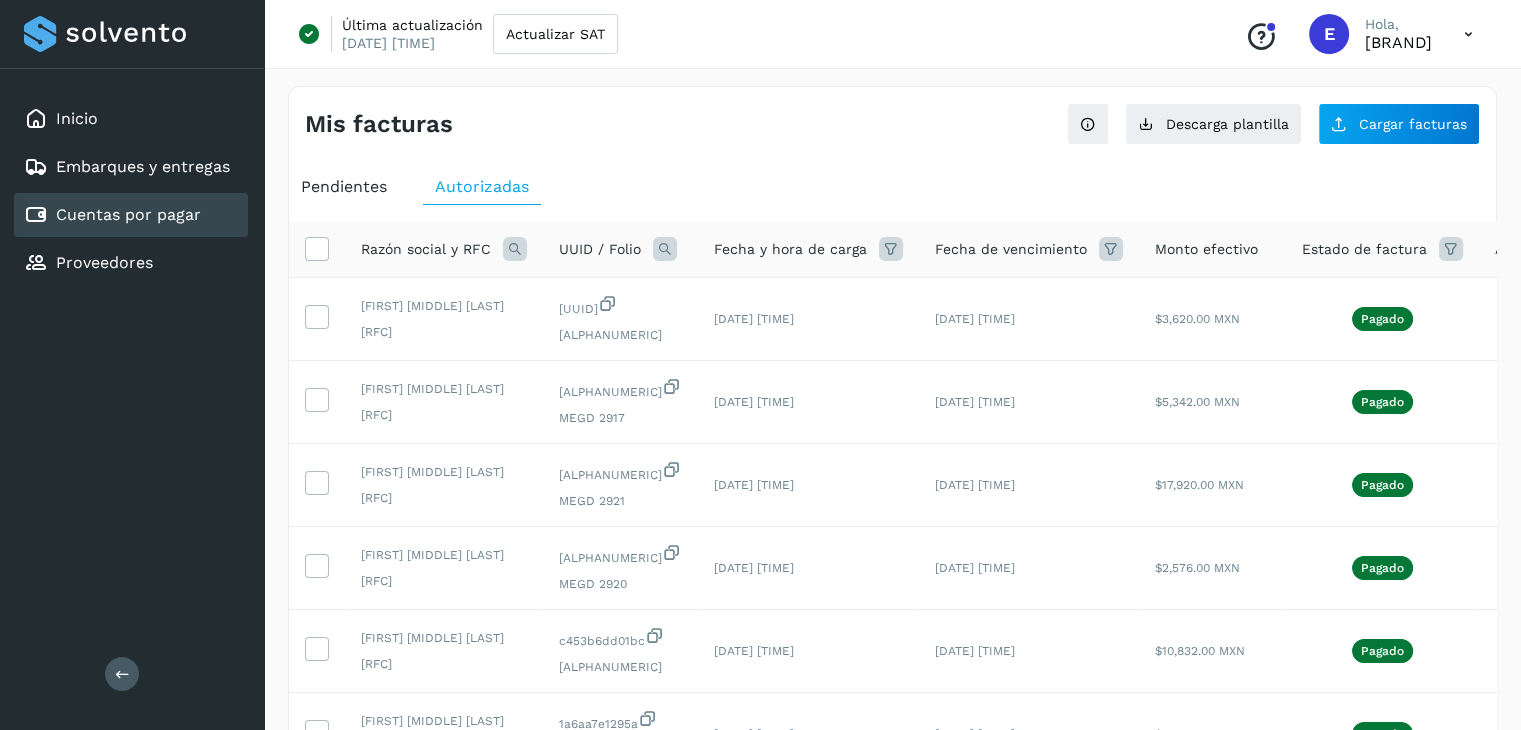 click at bounding box center [515, 249] 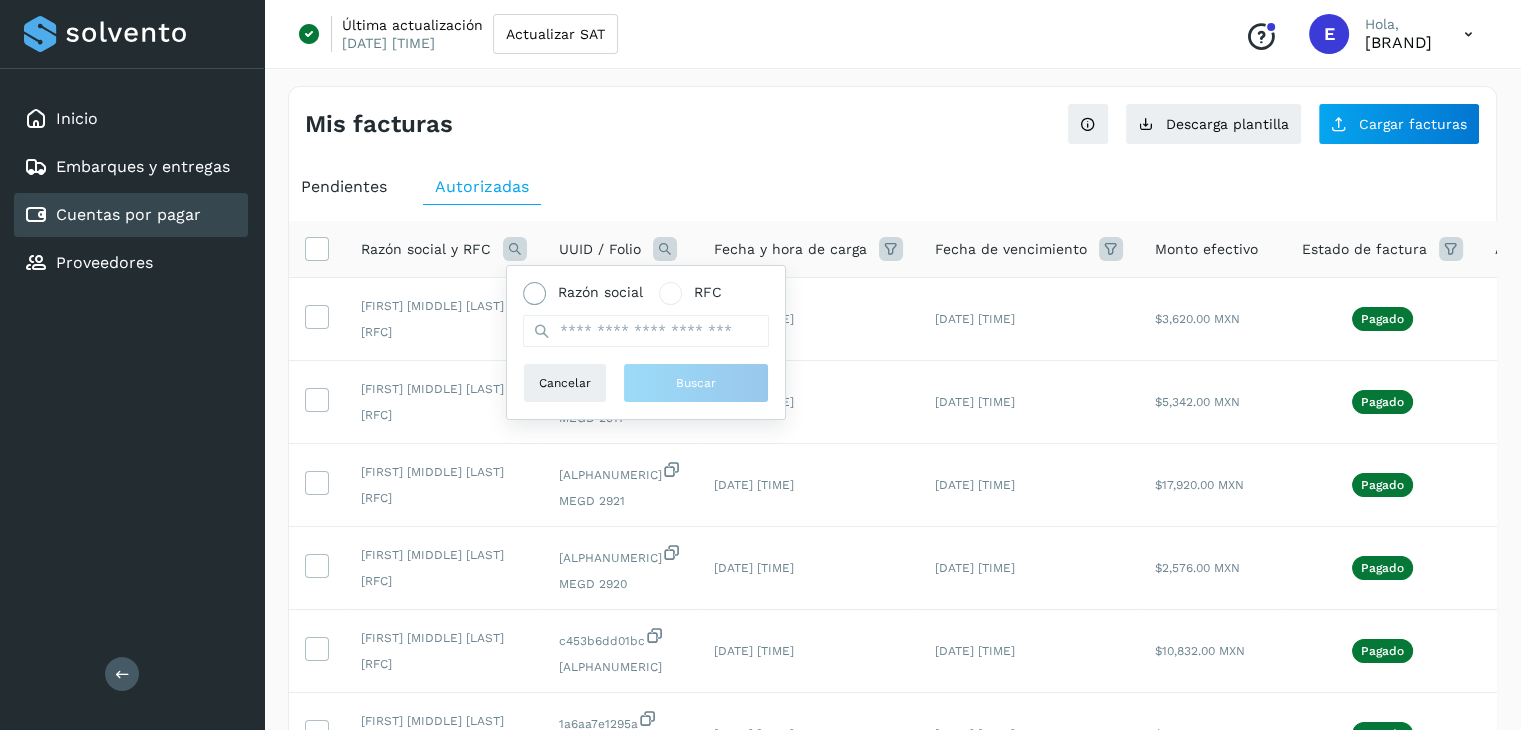 click at bounding box center [534, 293] 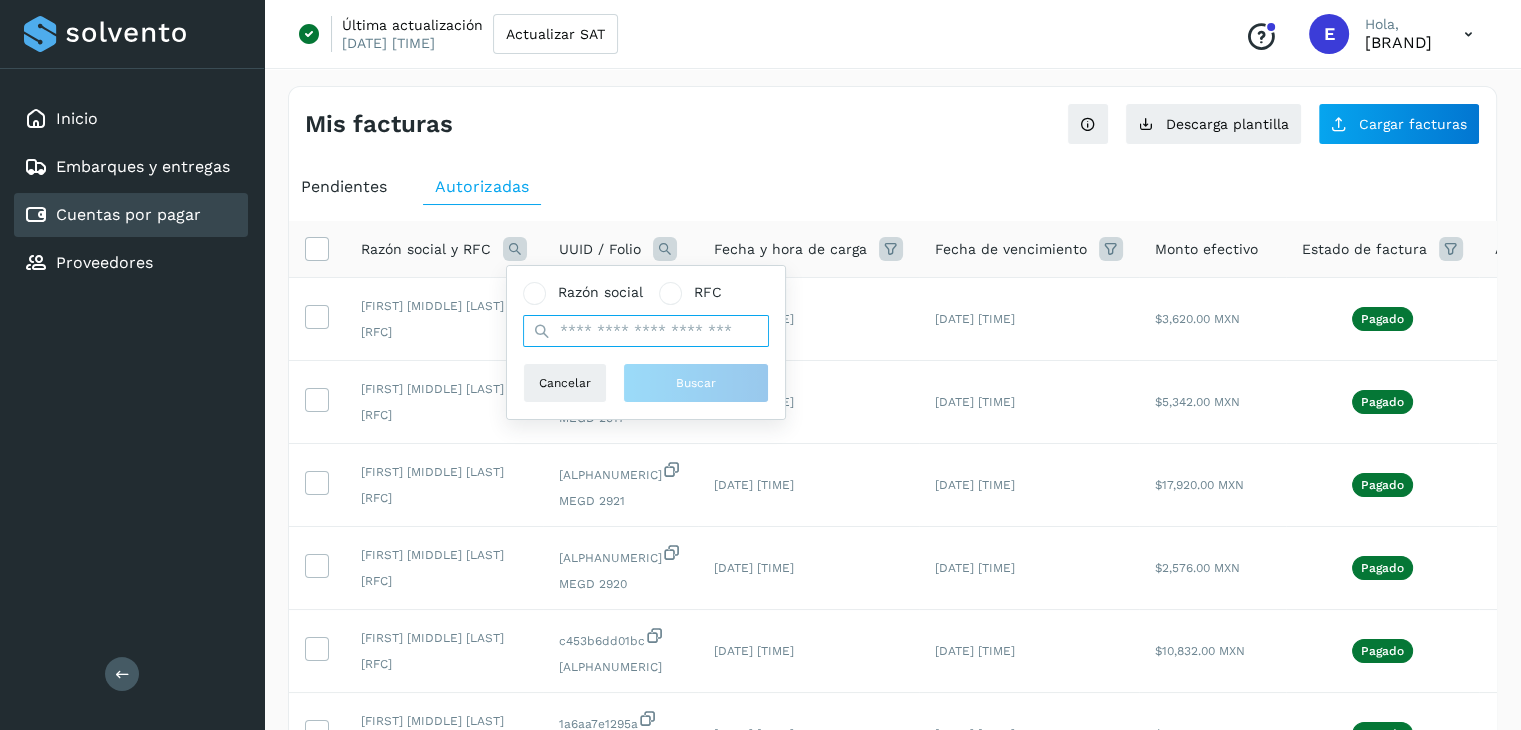 click at bounding box center [646, 331] 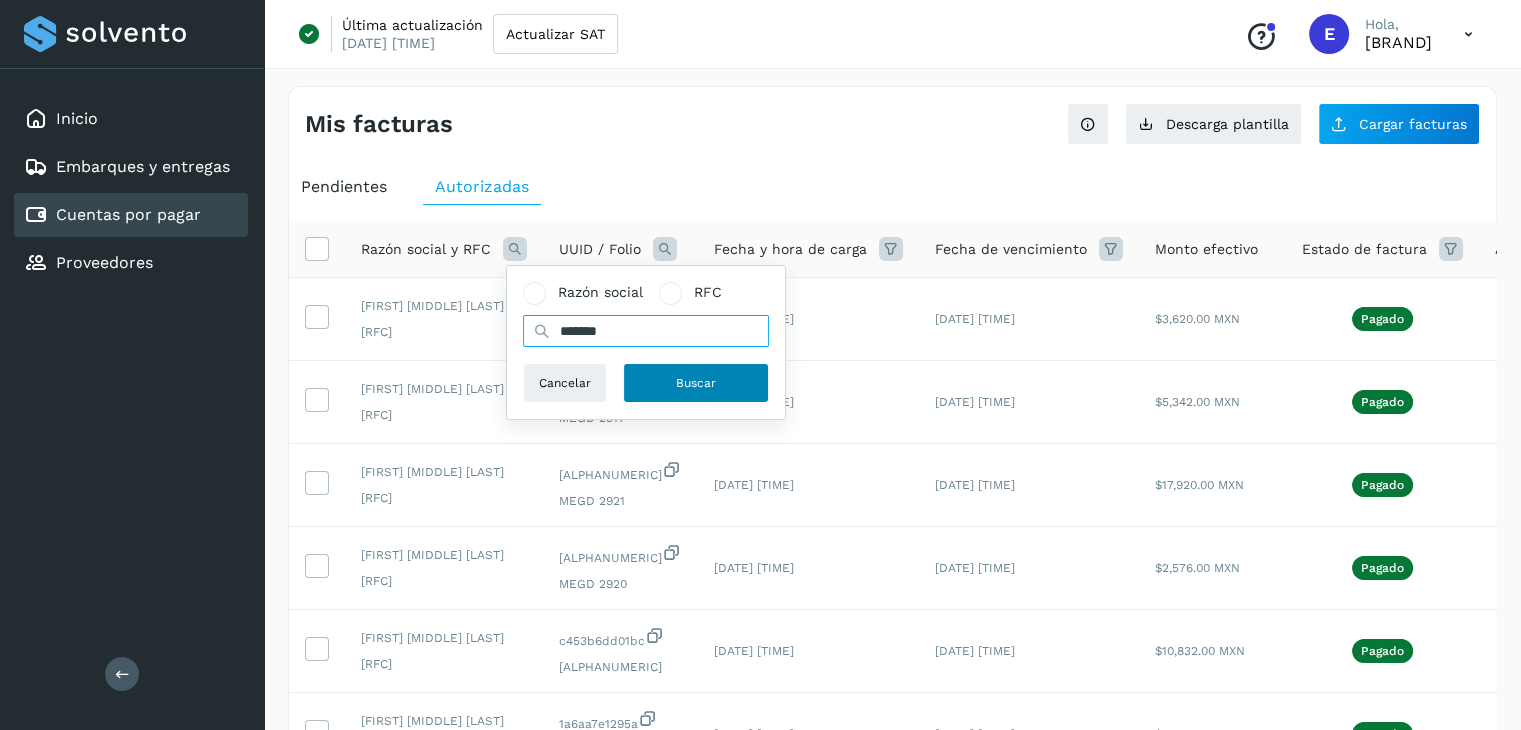 type on "*******" 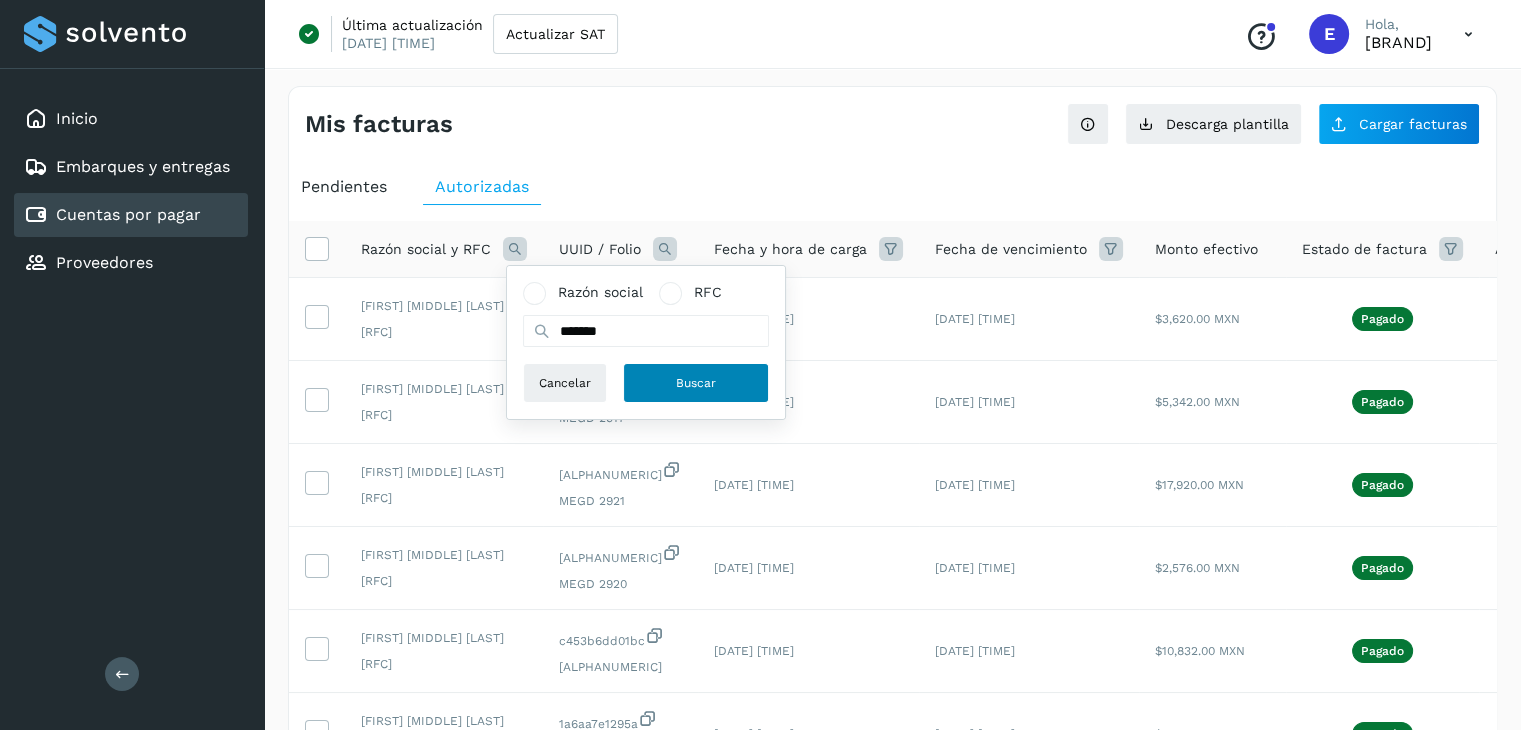 click on "Buscar" at bounding box center (696, 383) 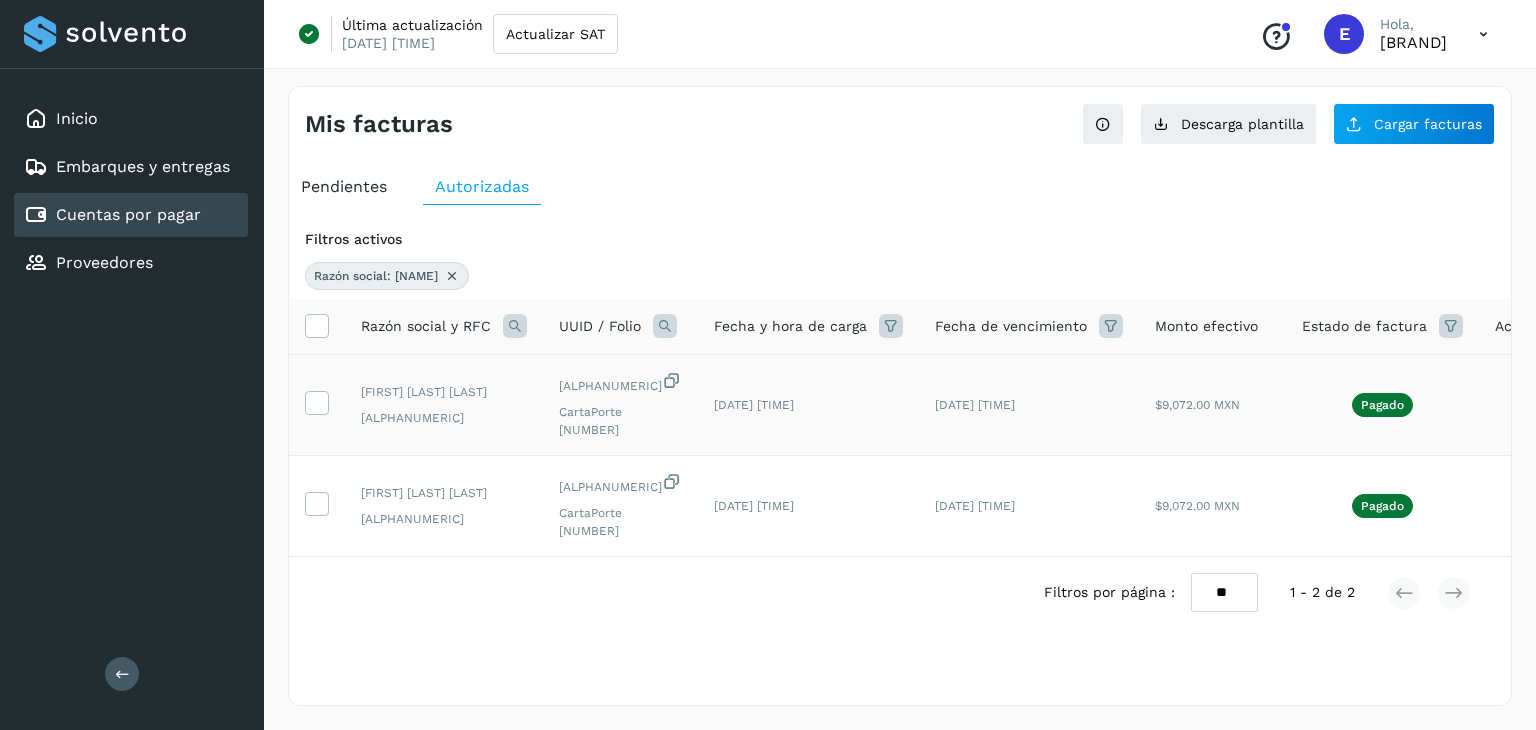 click on "Pagado" 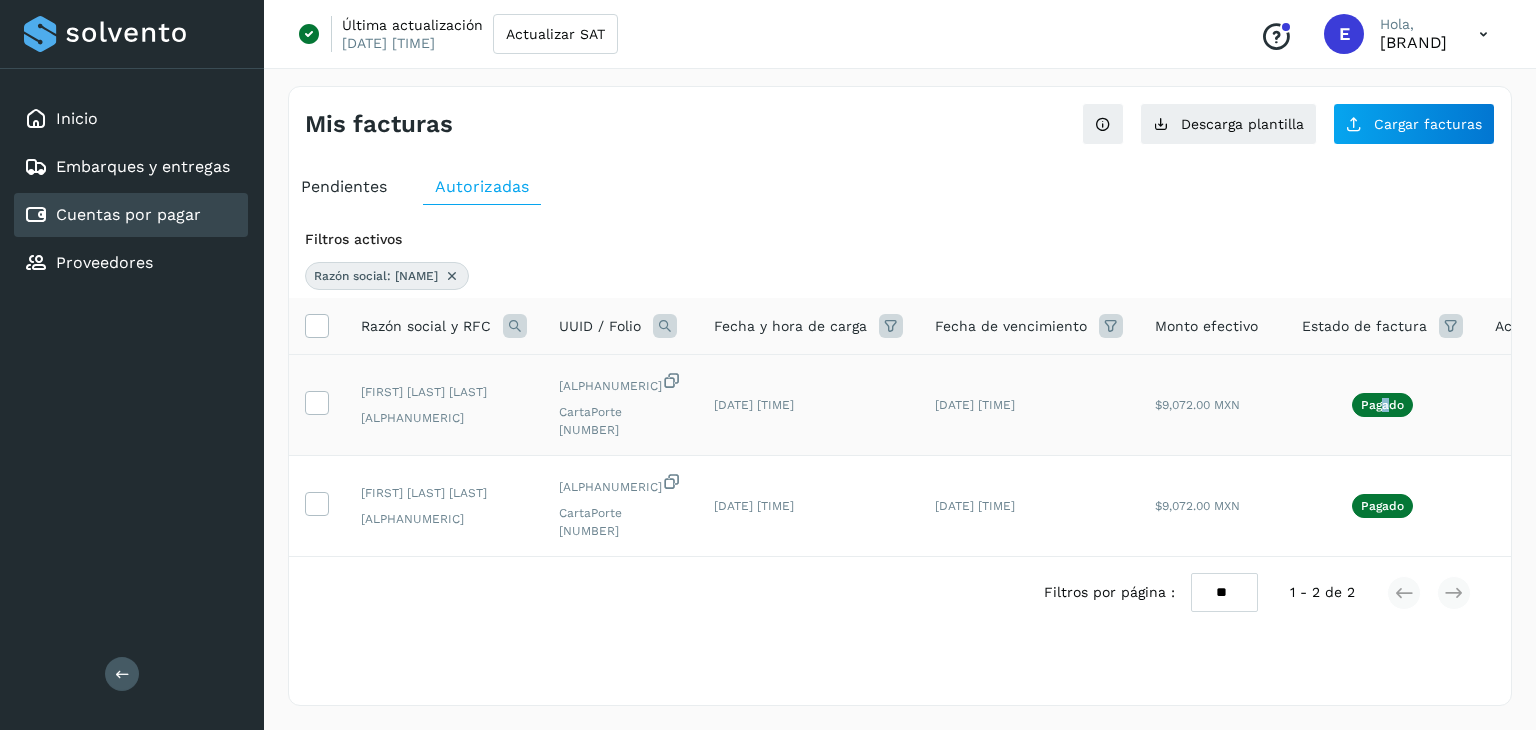 click on "Pagado" 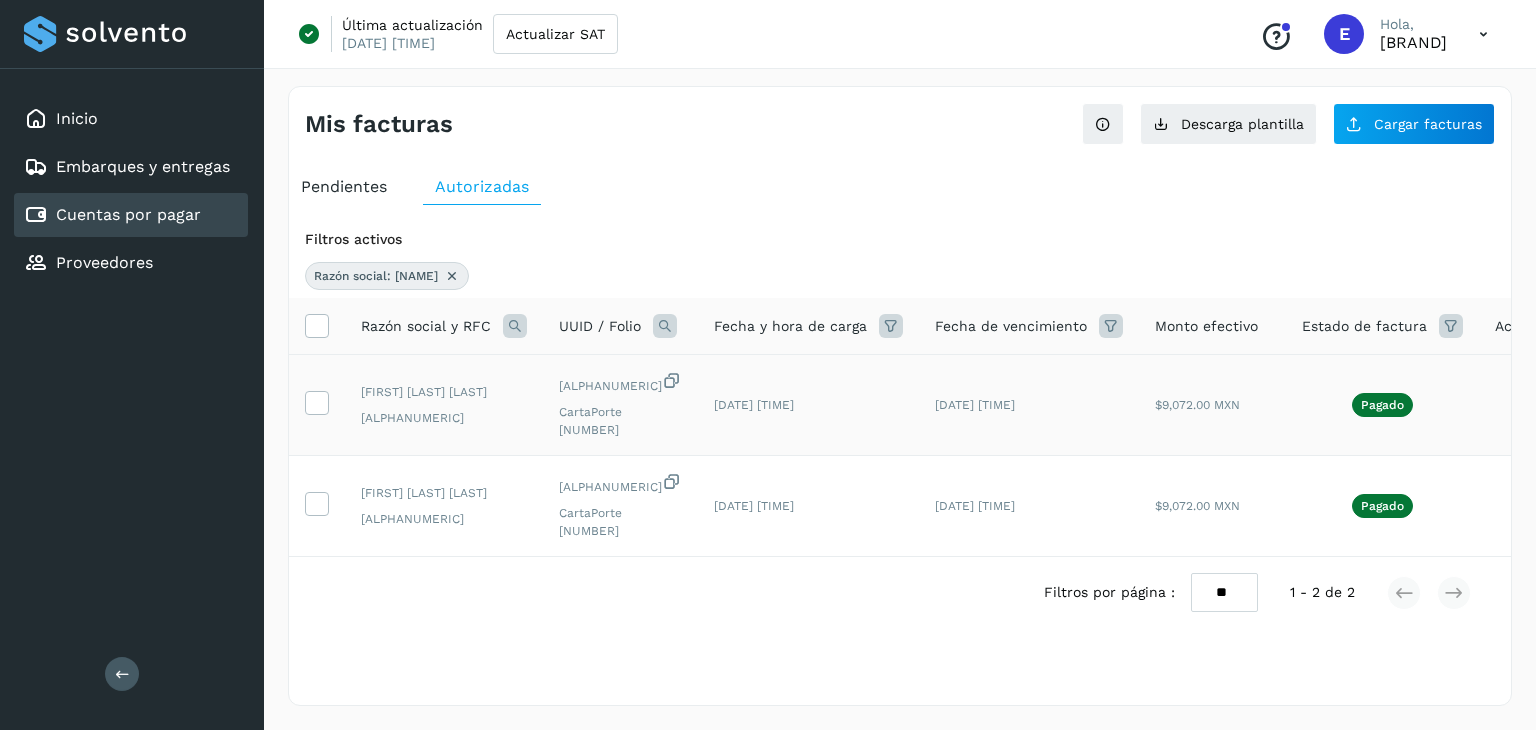 click on "[DATE] [TIME]" 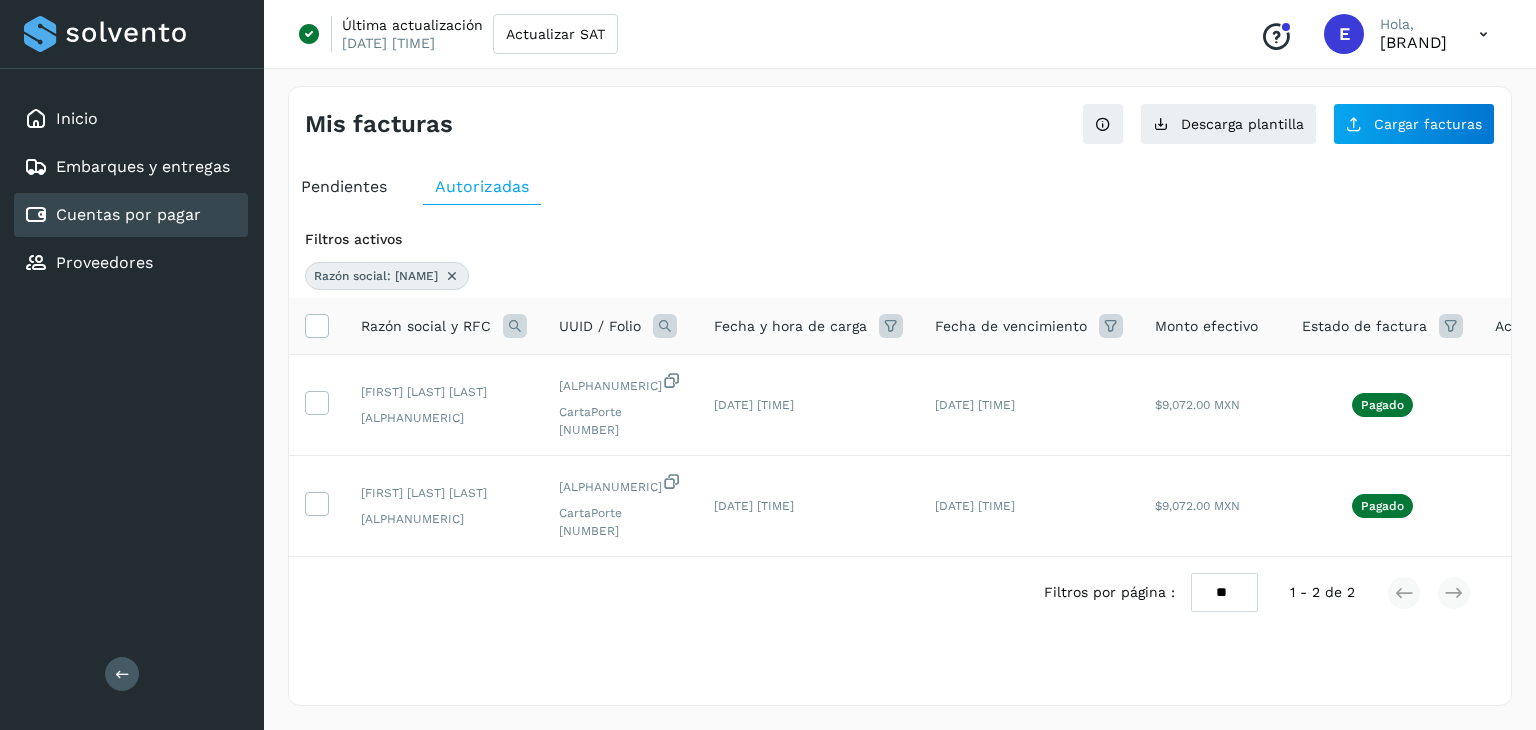 scroll, scrollTop: 0, scrollLeft: 56, axis: horizontal 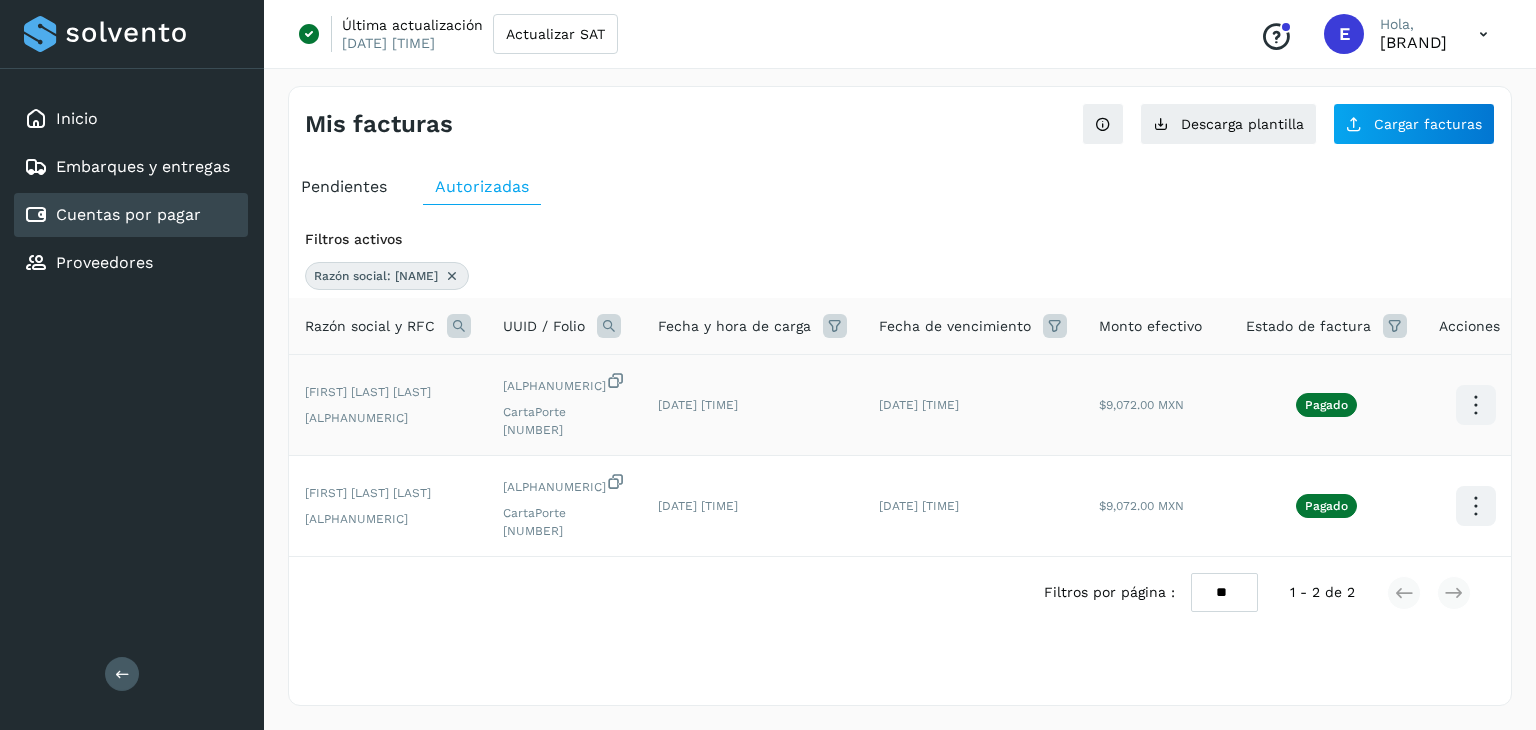 click at bounding box center [1475, 405] 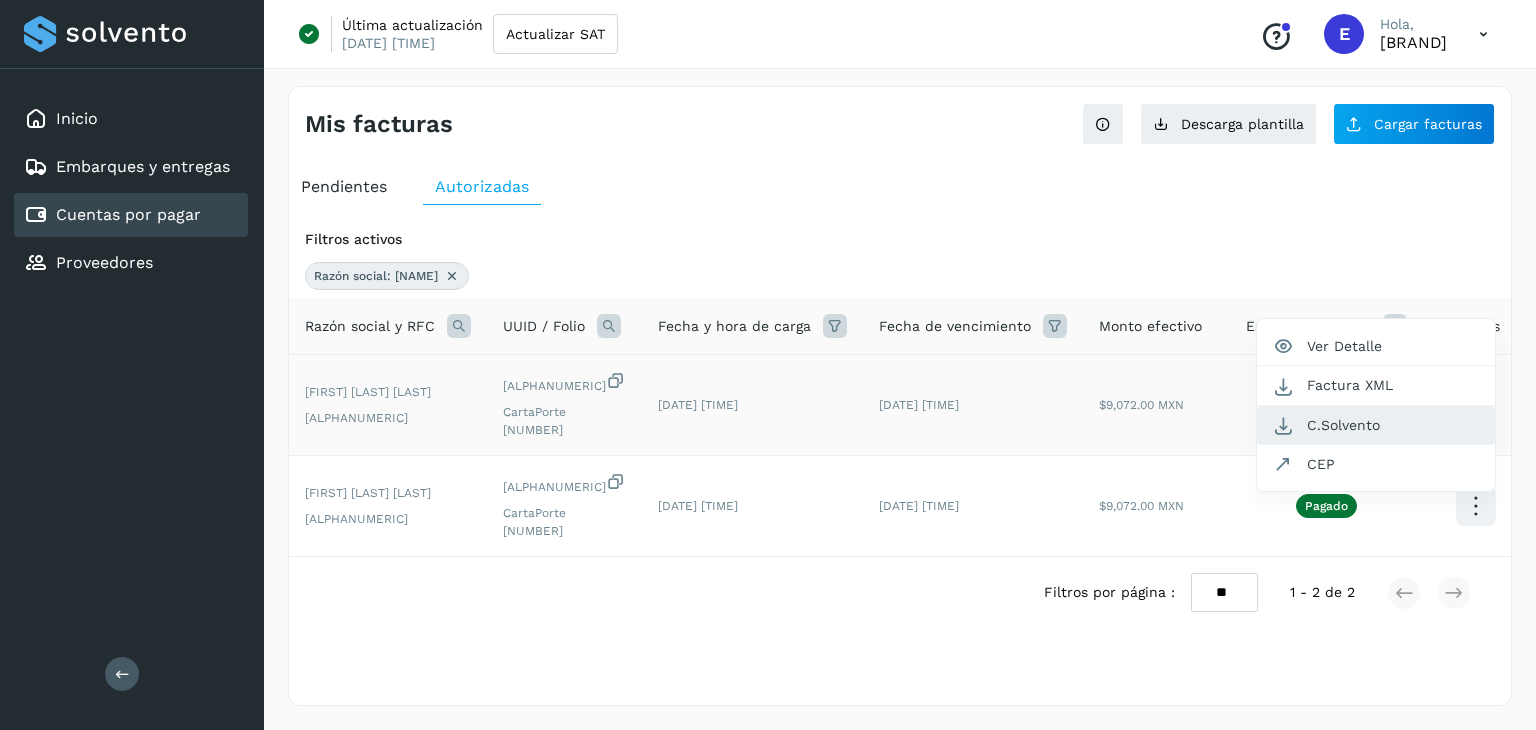 click on "C.Solvento" 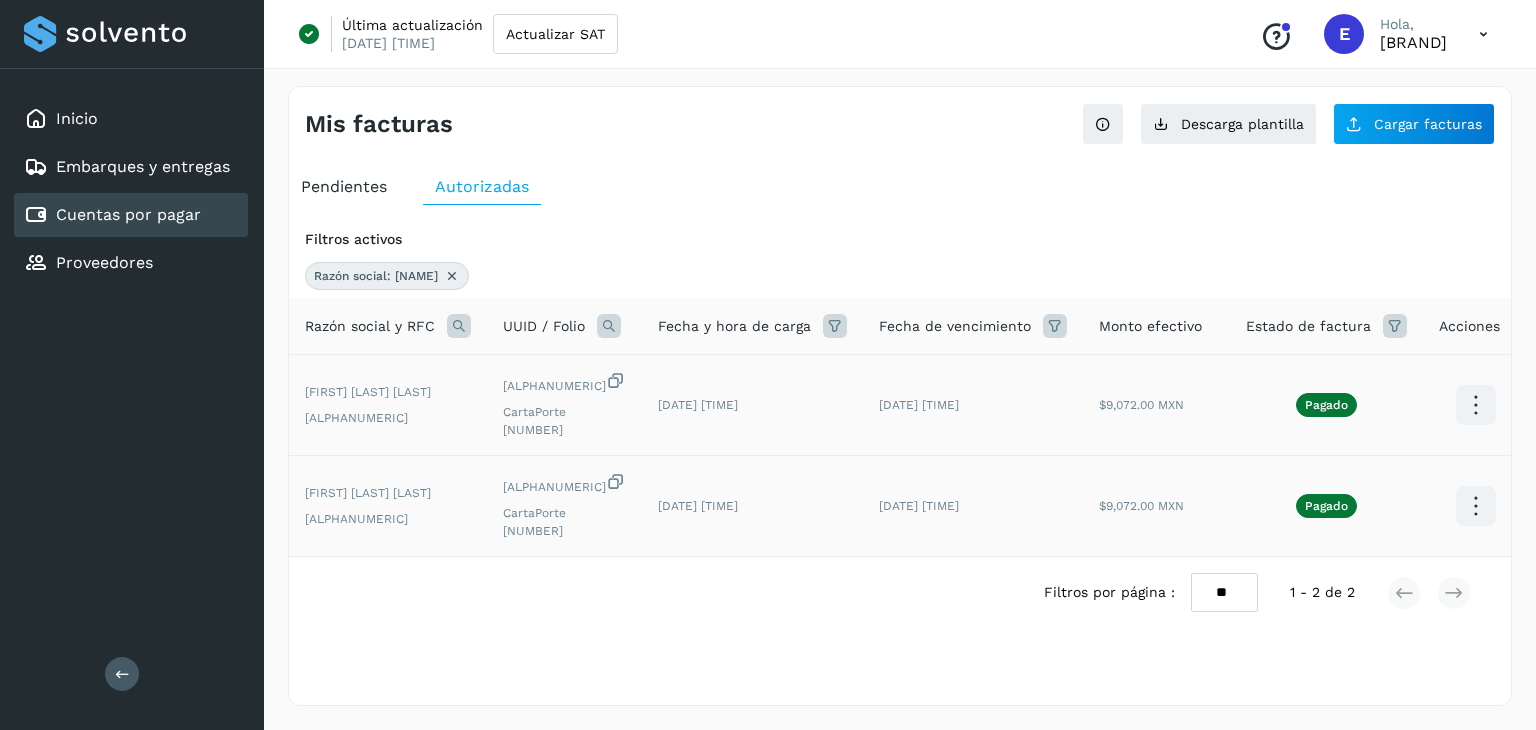 click at bounding box center [1475, 405] 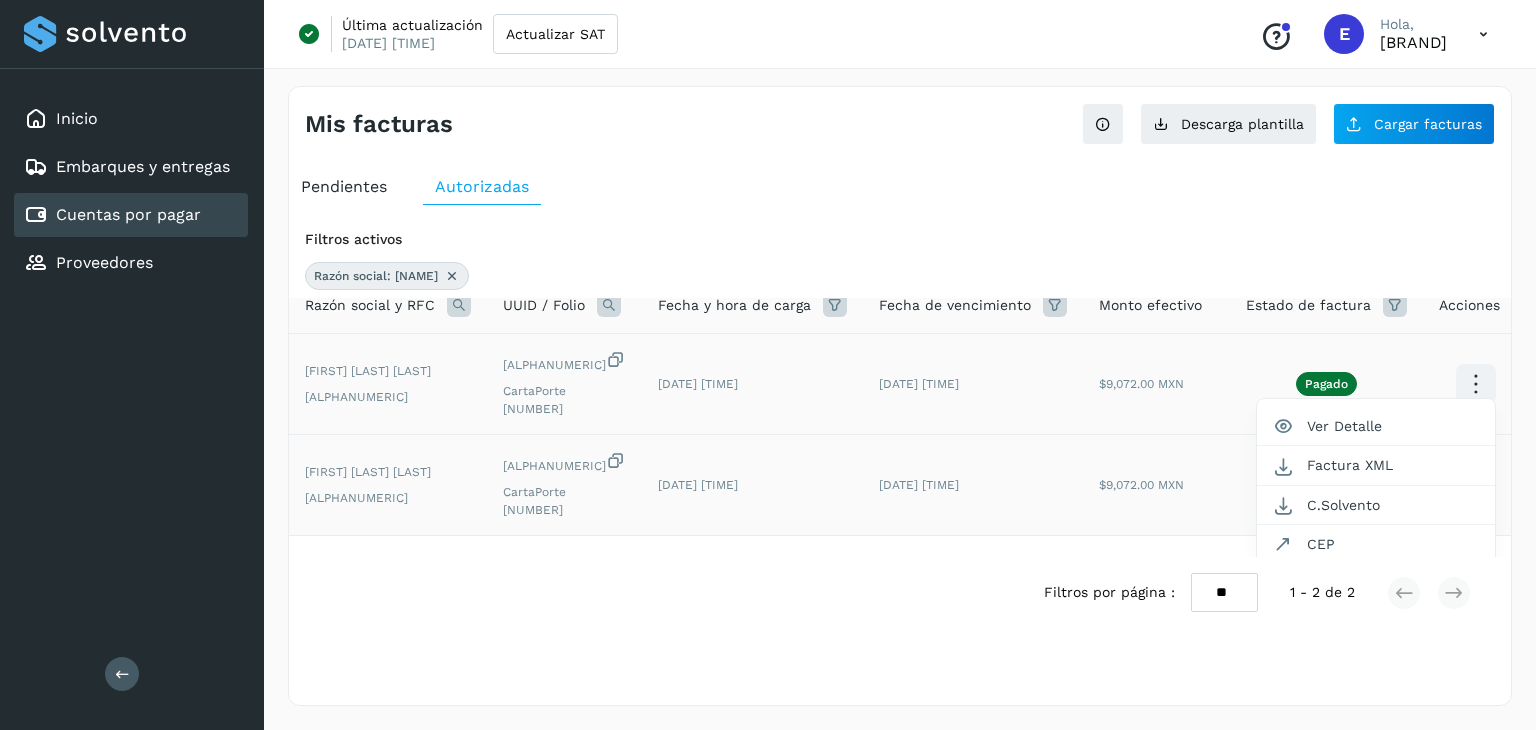 click at bounding box center (768, 365) 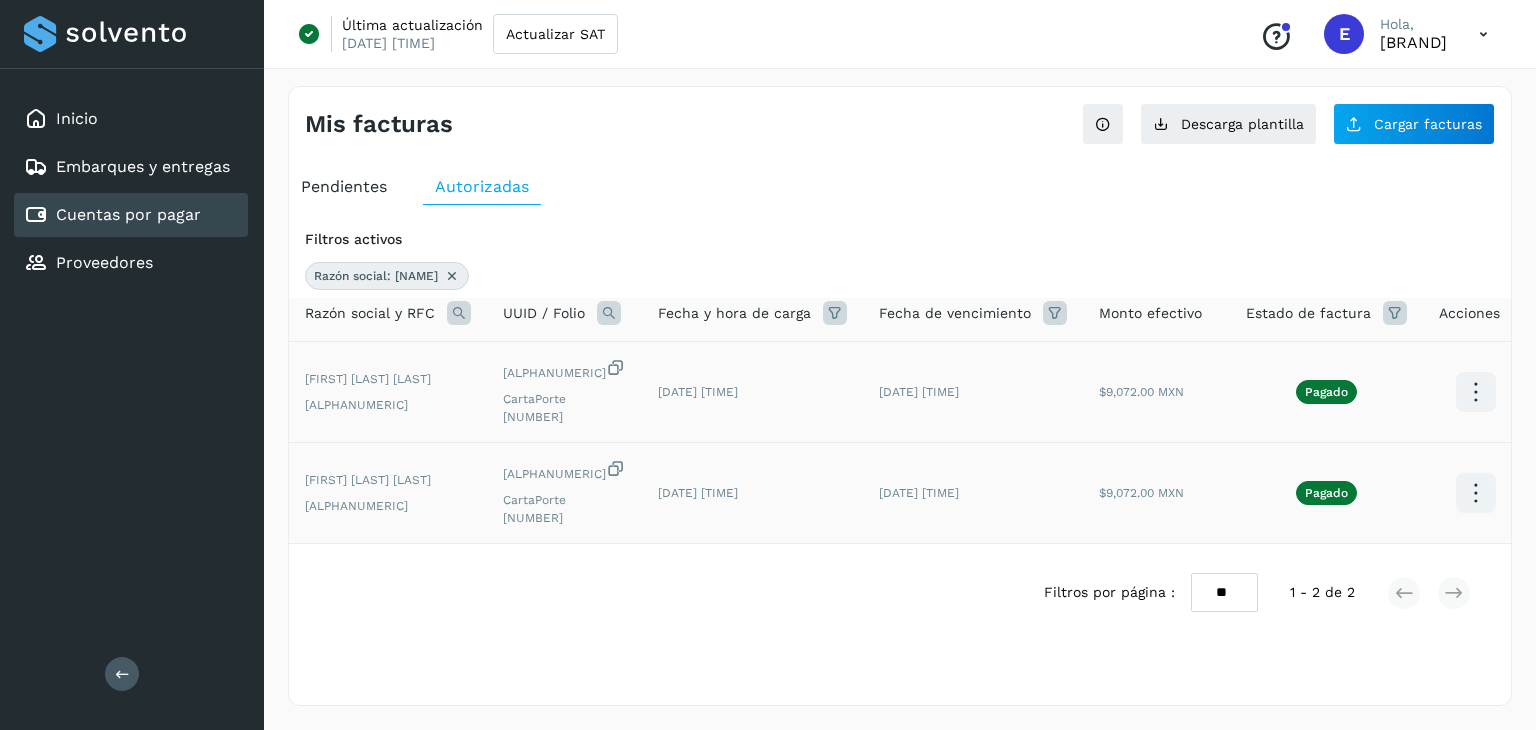 scroll, scrollTop: 0, scrollLeft: 56, axis: horizontal 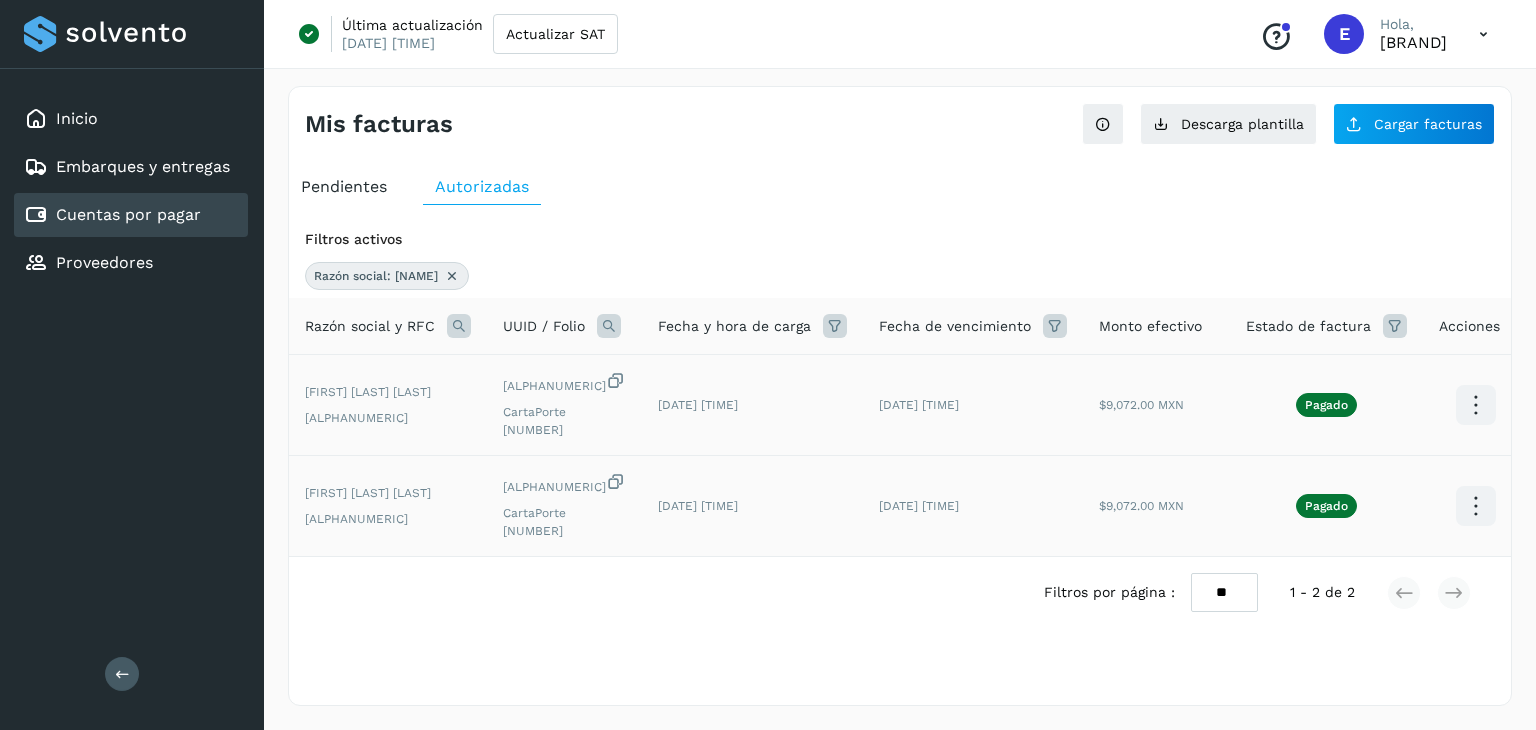 click at bounding box center [1475, 405] 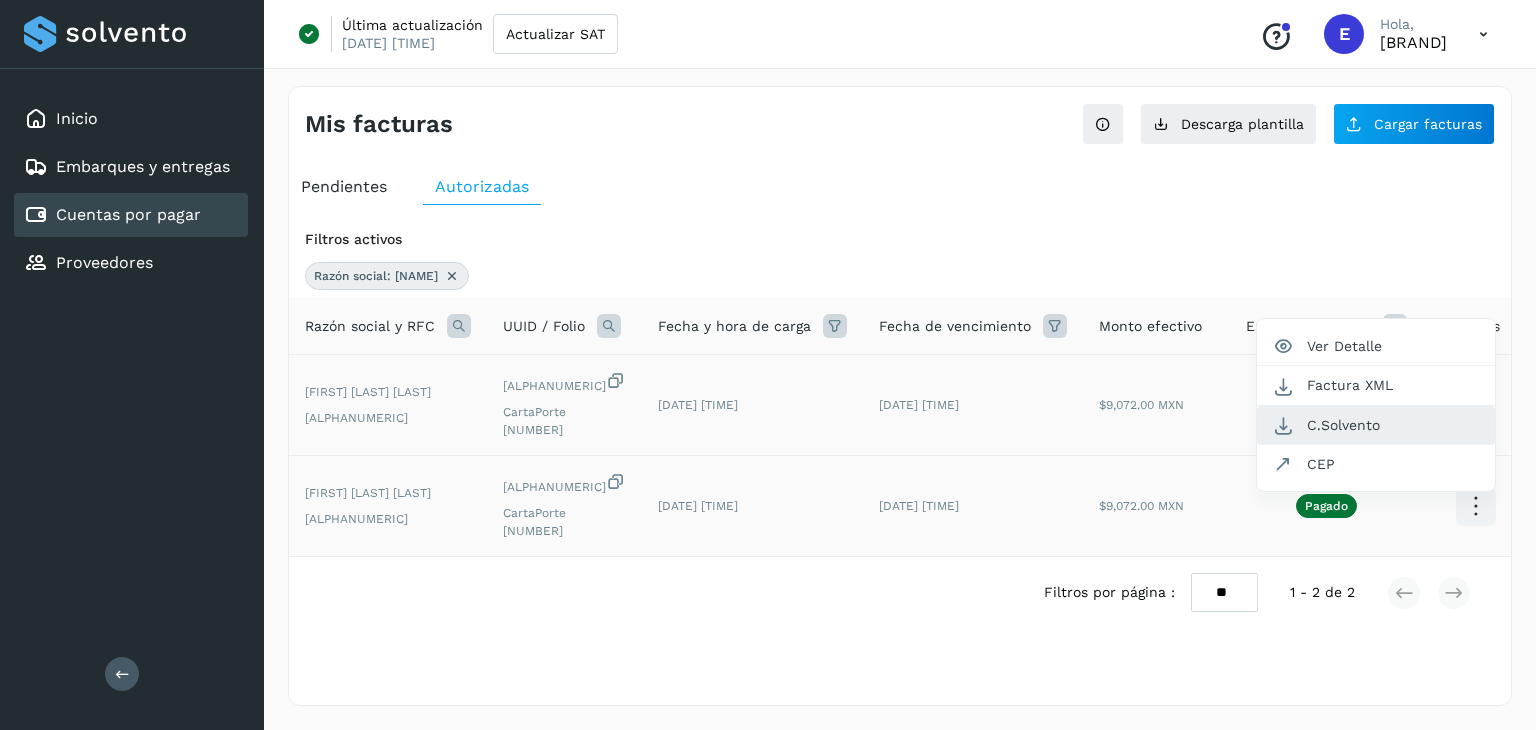 click on "C.Solvento" 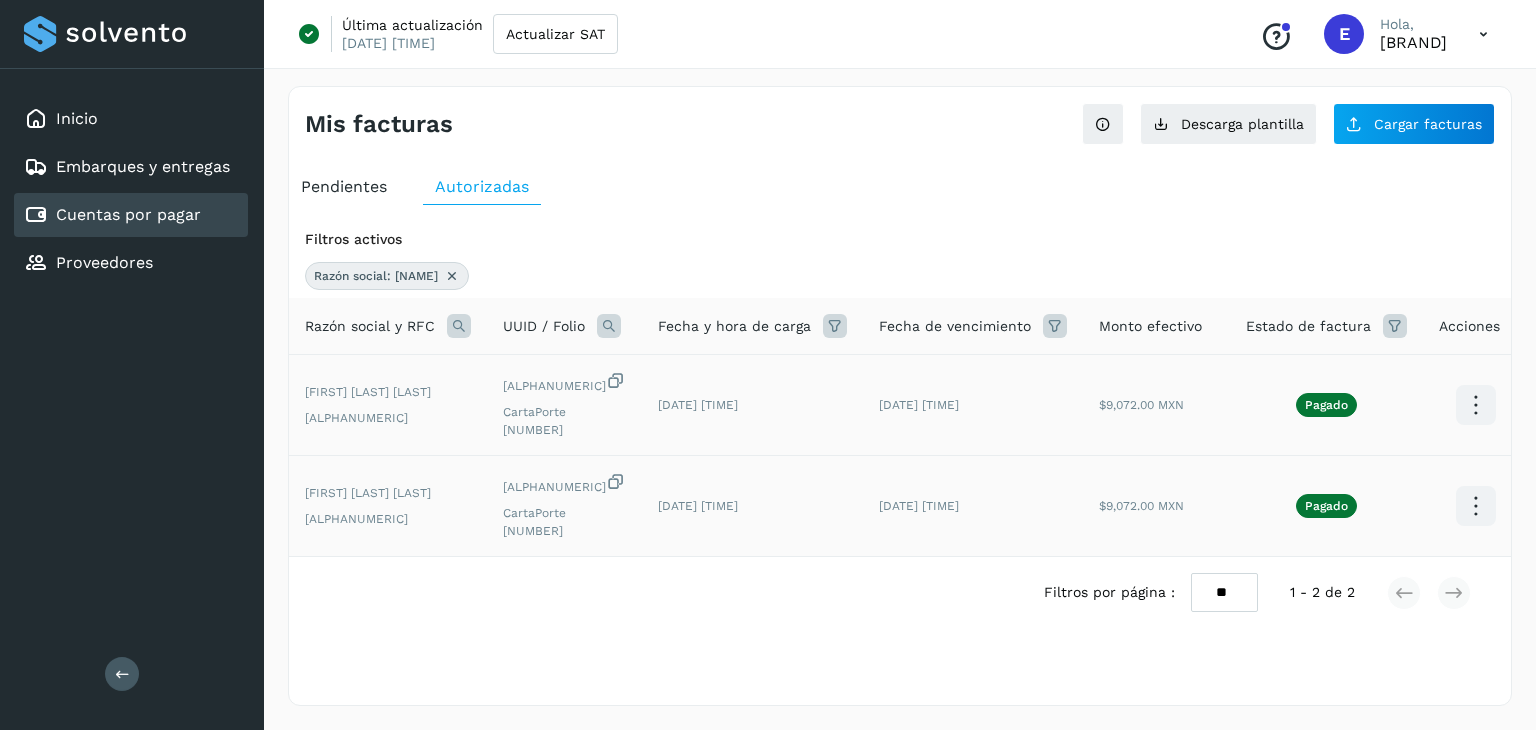 click at bounding box center (1475, 405) 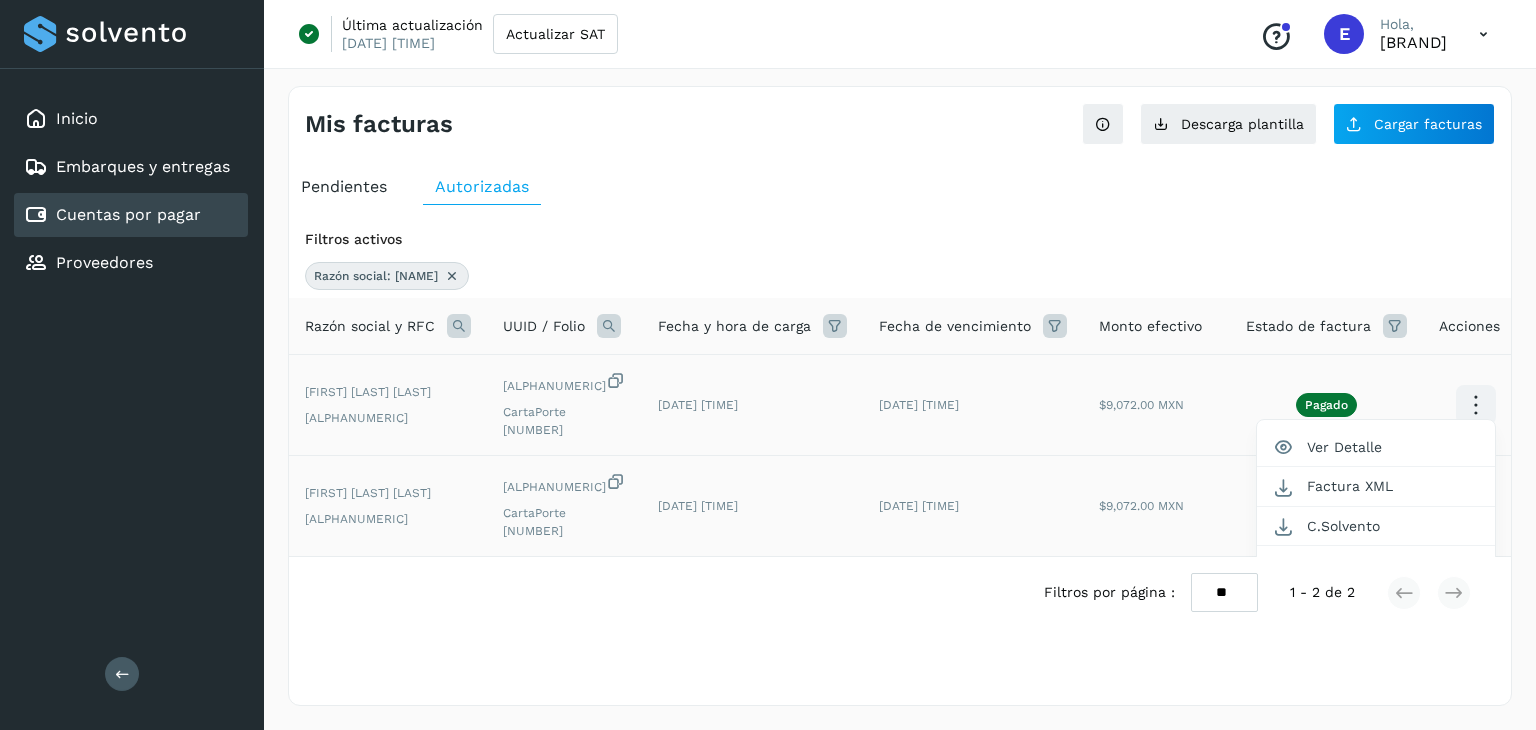 scroll, scrollTop: 21, scrollLeft: 56, axis: both 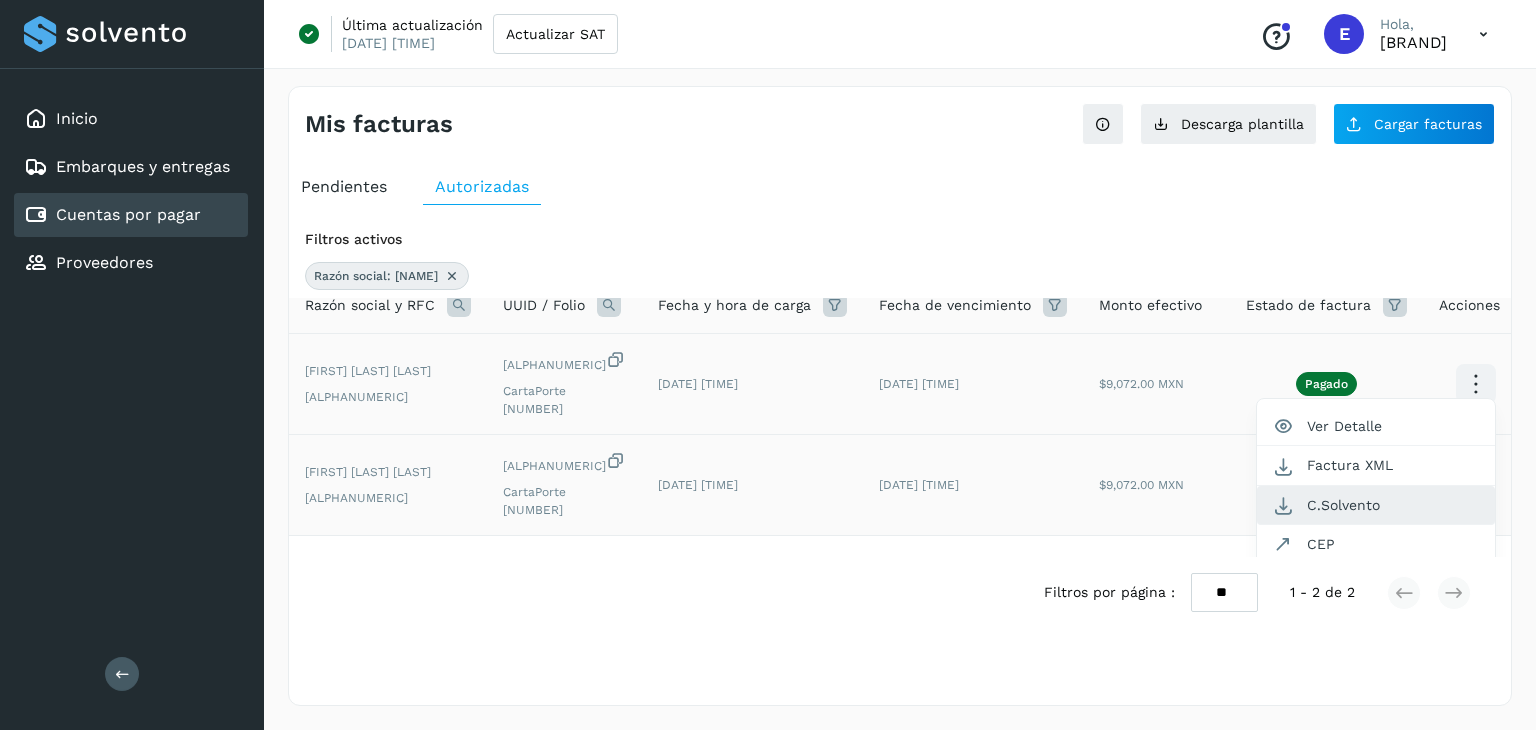 click on "C.Solvento" 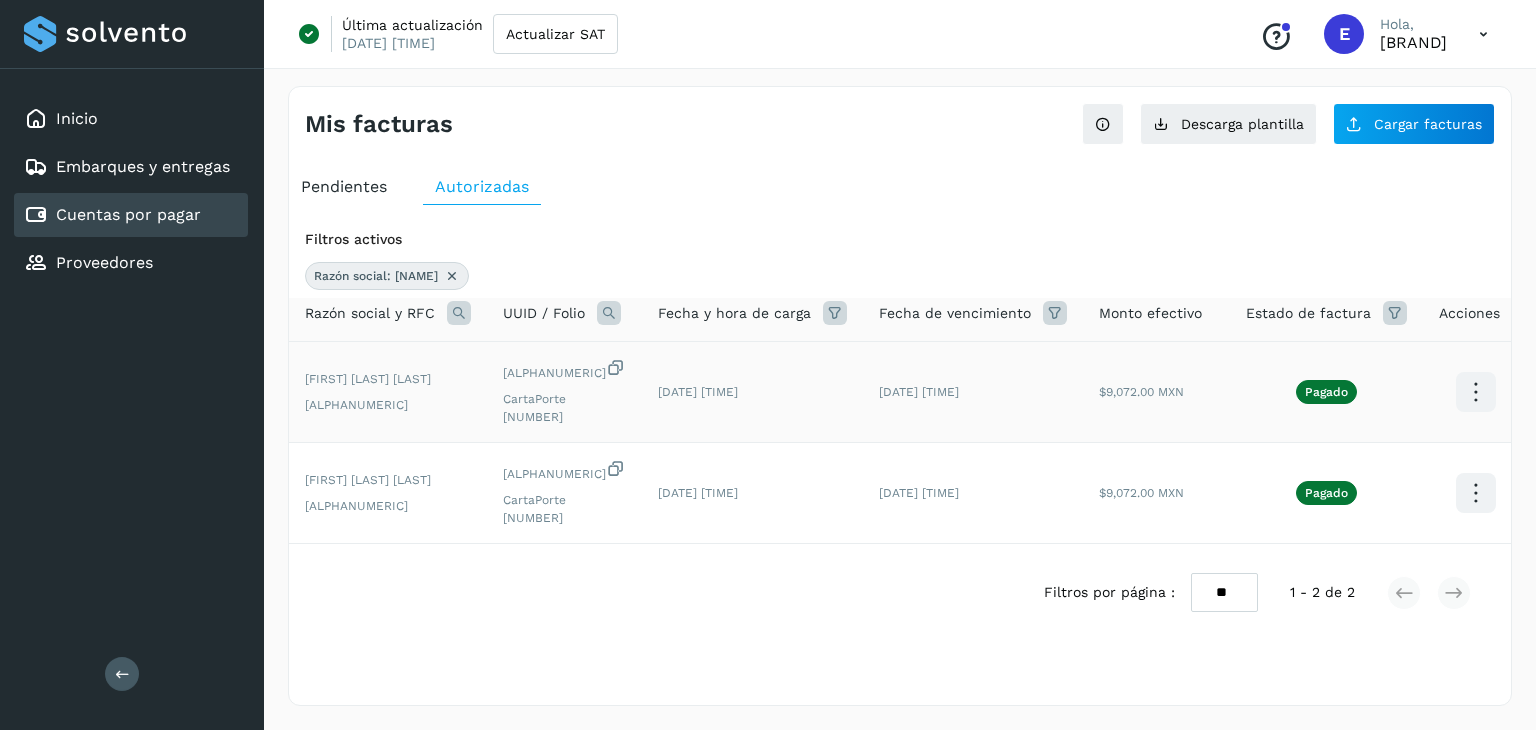 scroll, scrollTop: 0, scrollLeft: 56, axis: horizontal 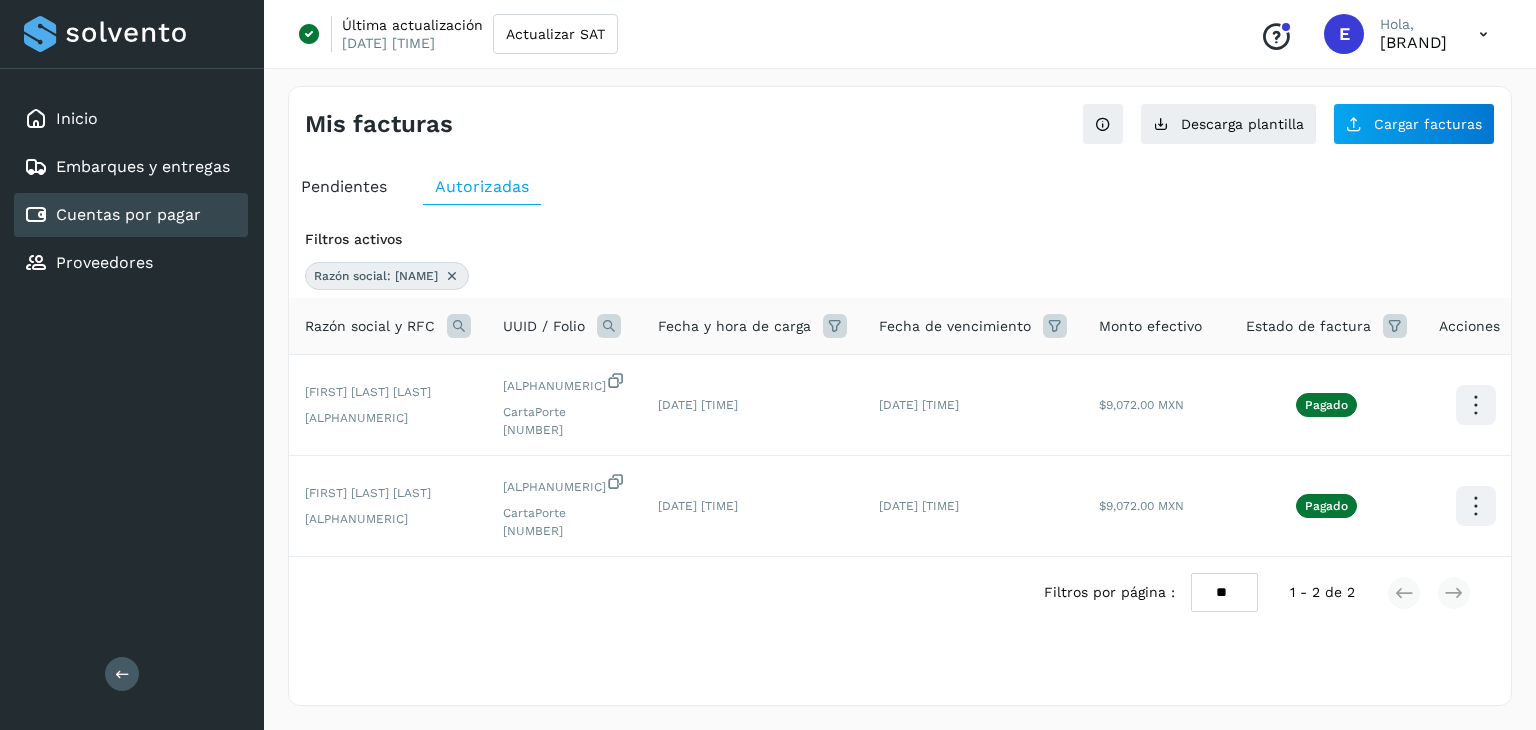 click at bounding box center [1483, 34] 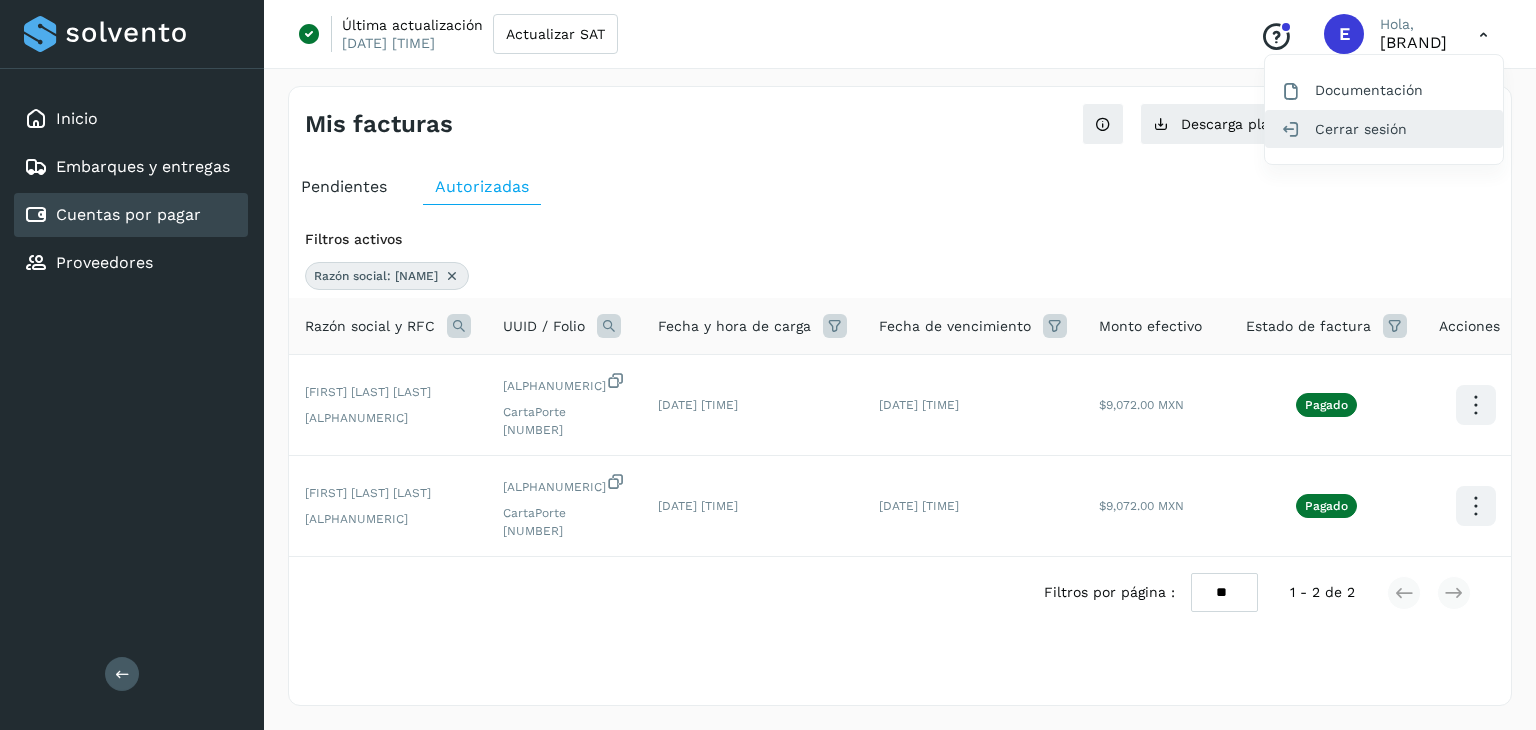 click on "Cerrar sesión" 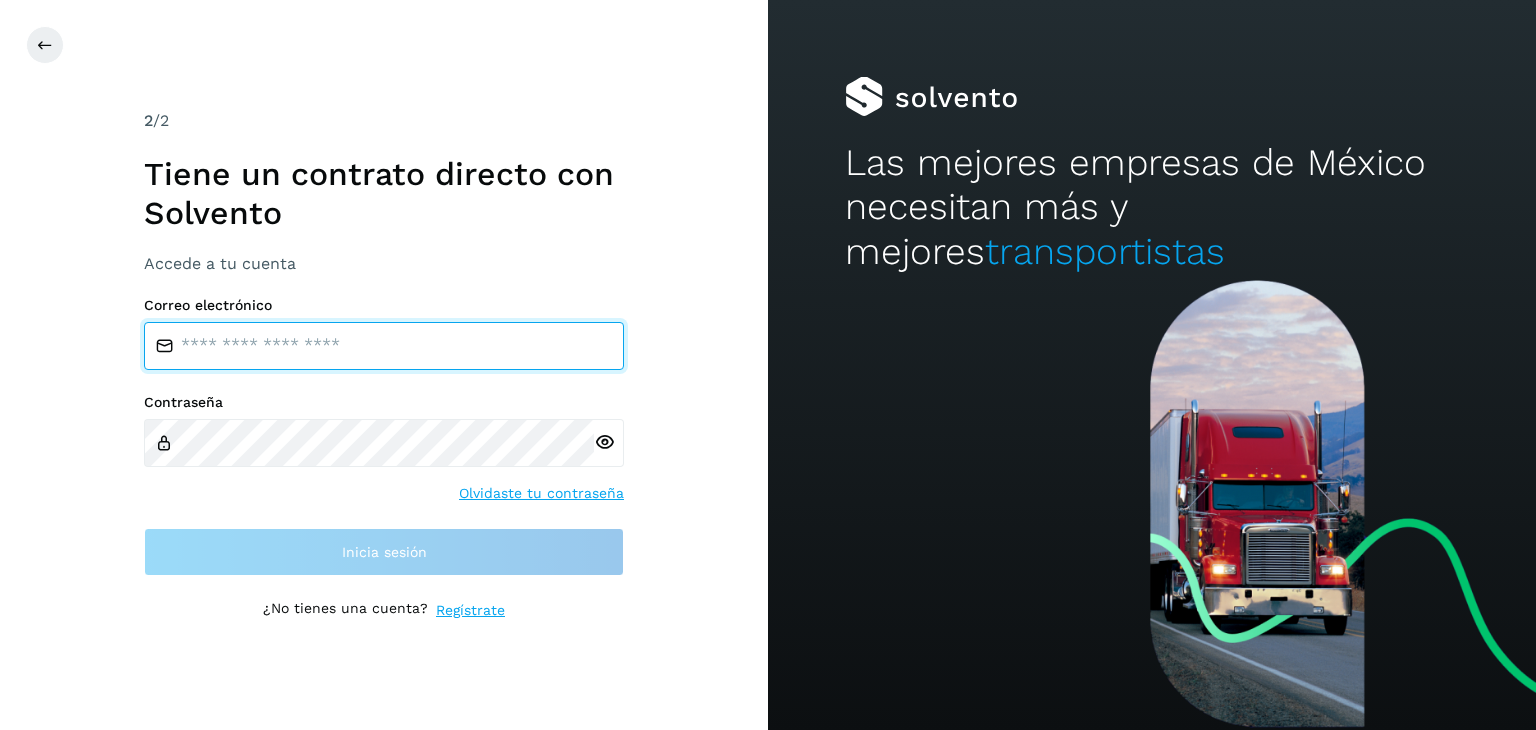 type on "**********" 